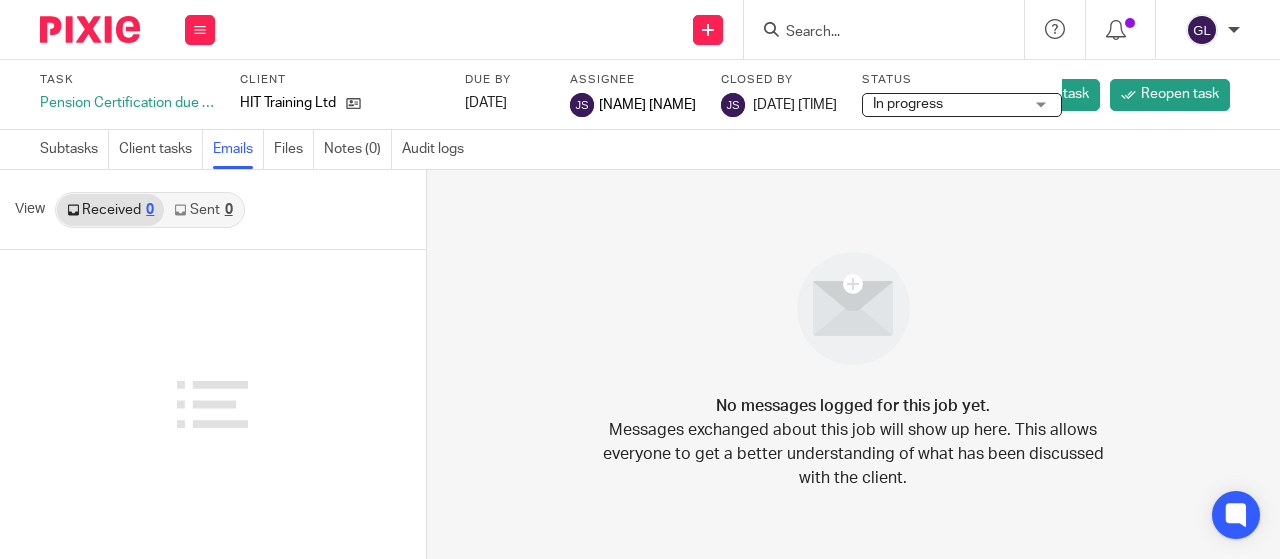 scroll, scrollTop: 0, scrollLeft: 0, axis: both 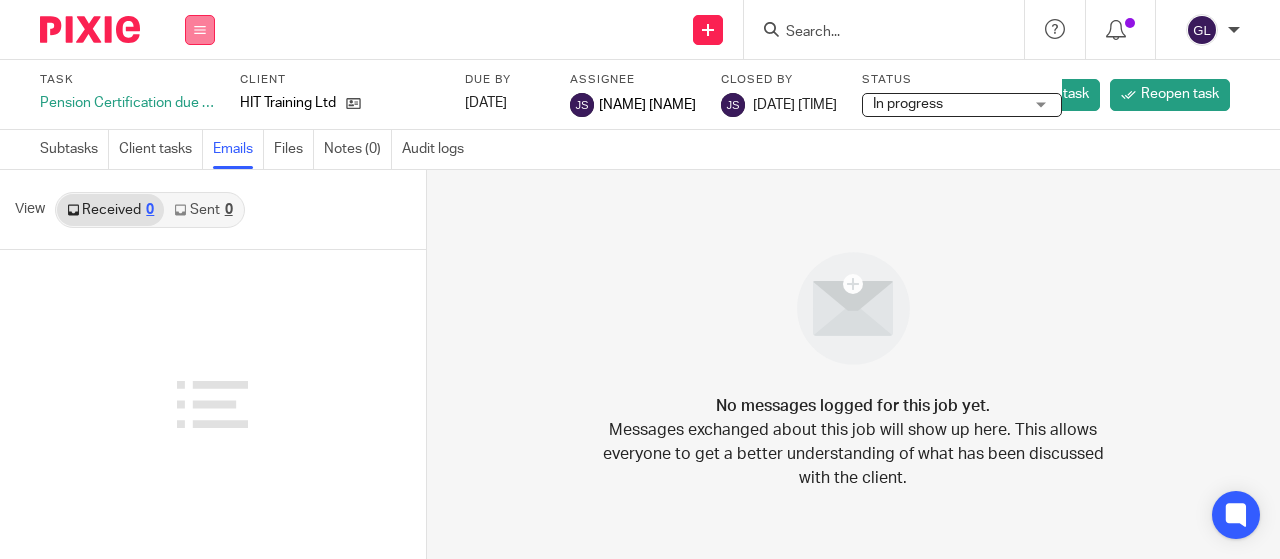 click at bounding box center (200, 30) 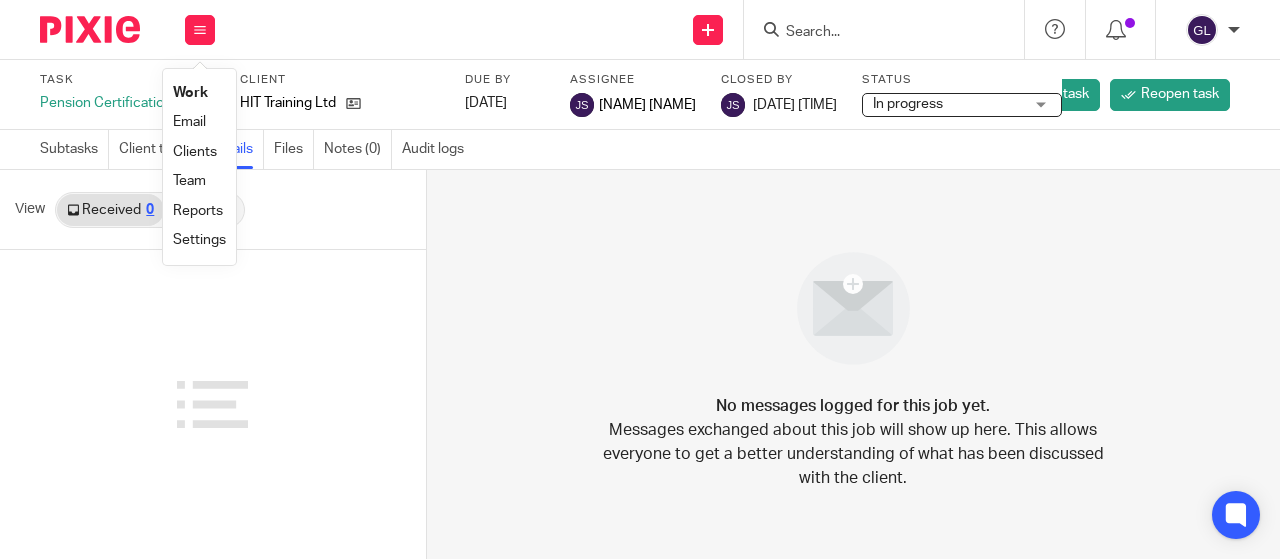 click on "Work" at bounding box center (190, 93) 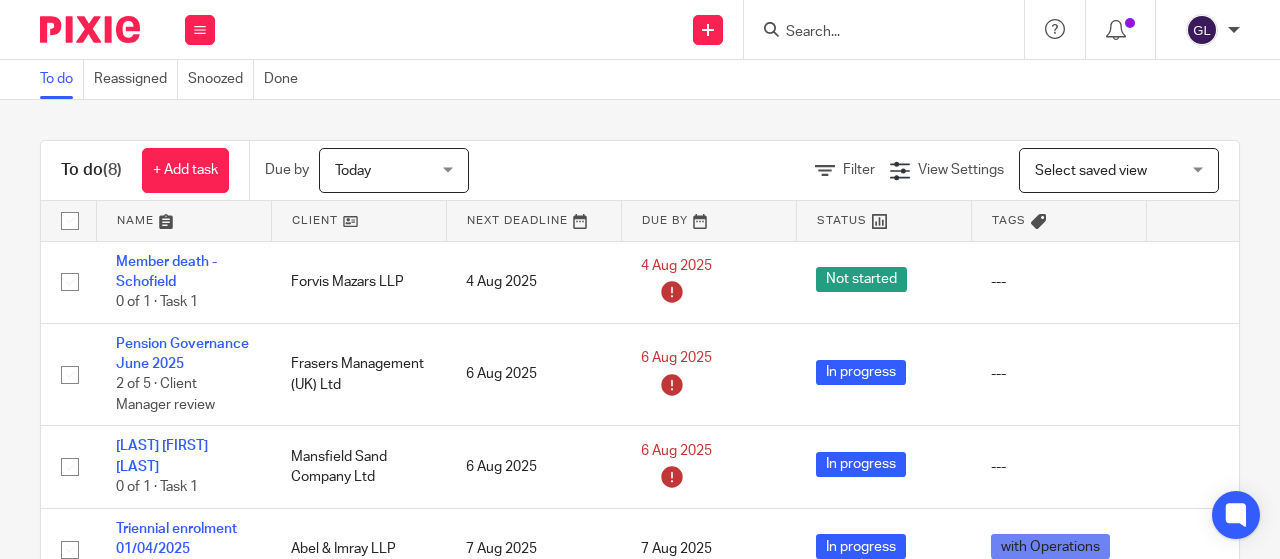 scroll, scrollTop: 0, scrollLeft: 0, axis: both 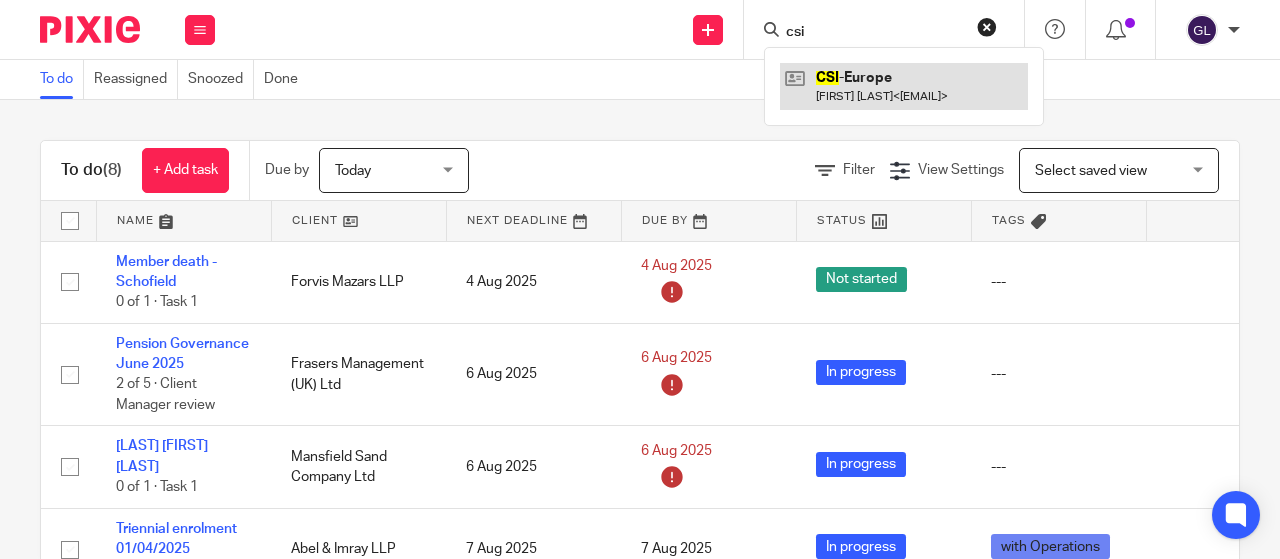 type on "csi" 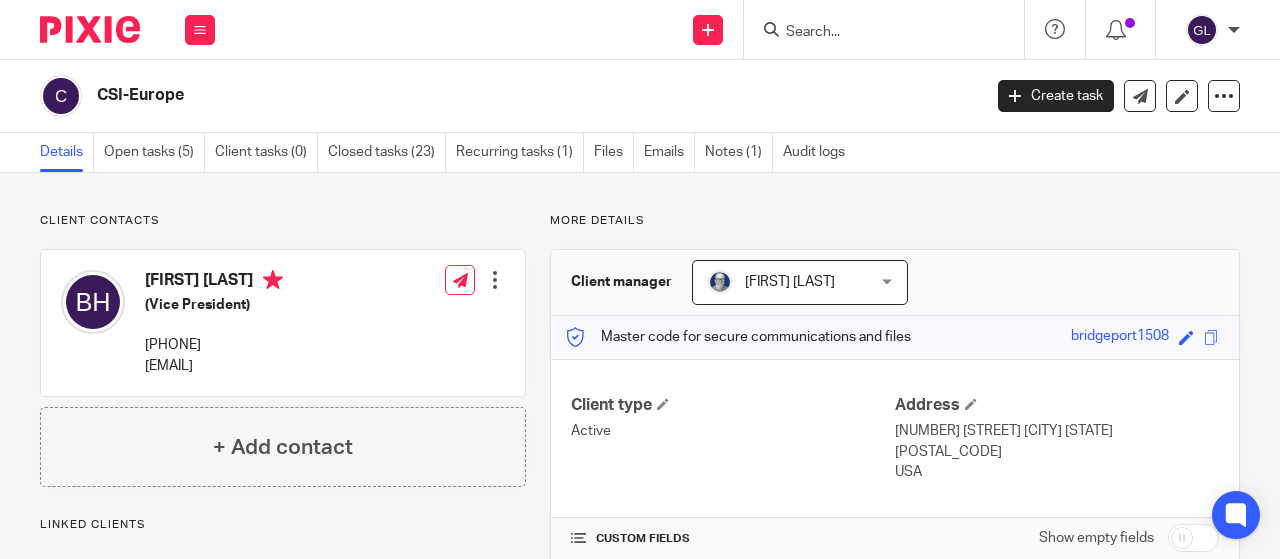 scroll, scrollTop: 0, scrollLeft: 0, axis: both 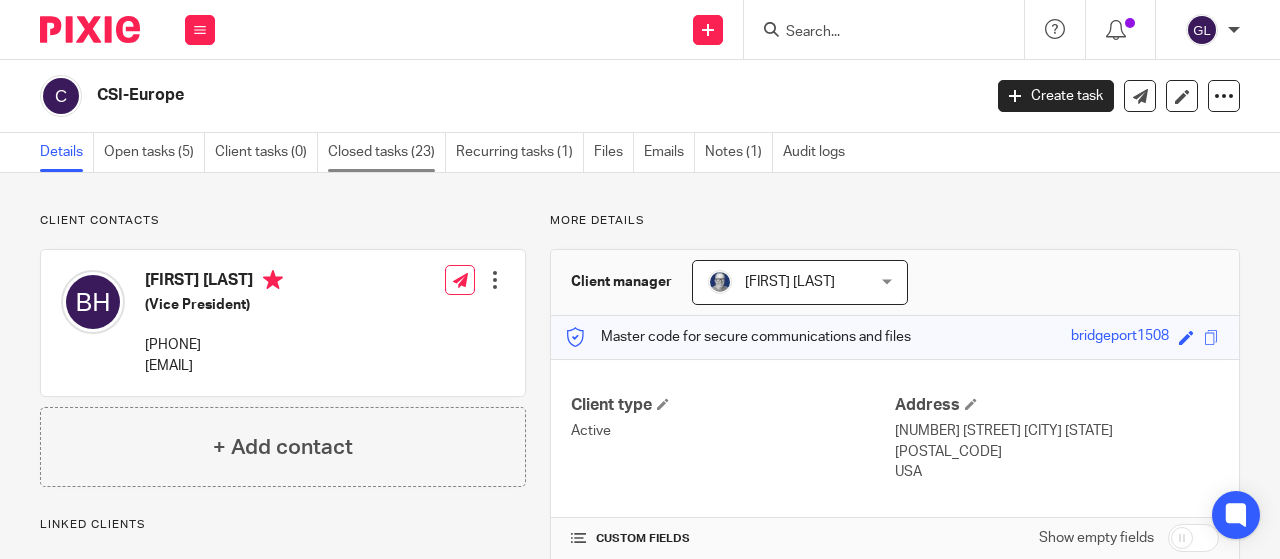 click on "Closed tasks (23)" at bounding box center (387, 152) 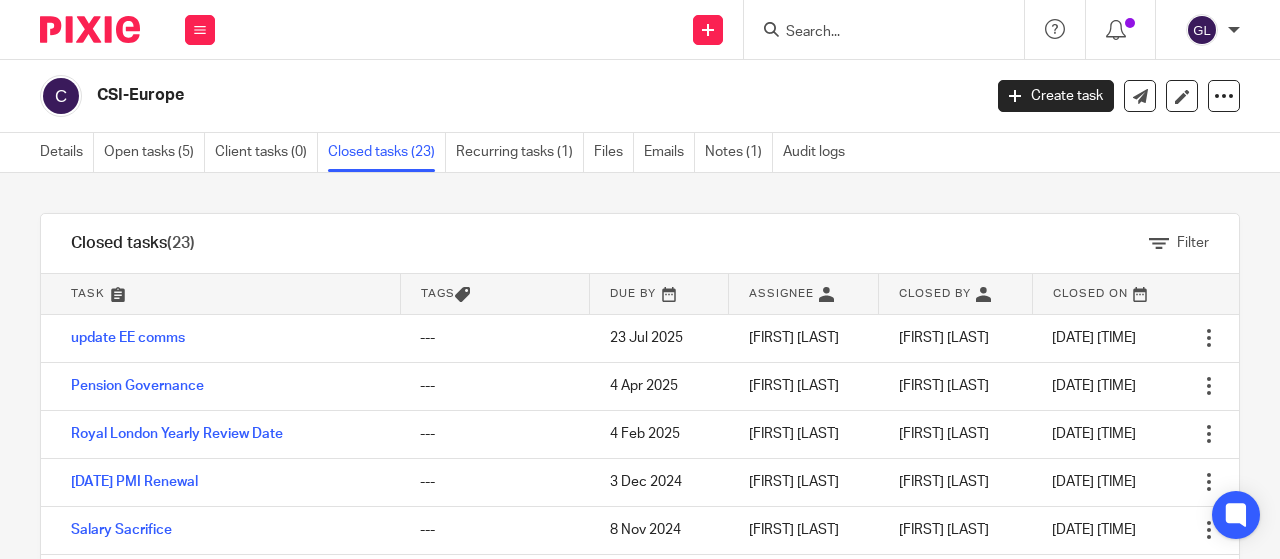 scroll, scrollTop: 0, scrollLeft: 0, axis: both 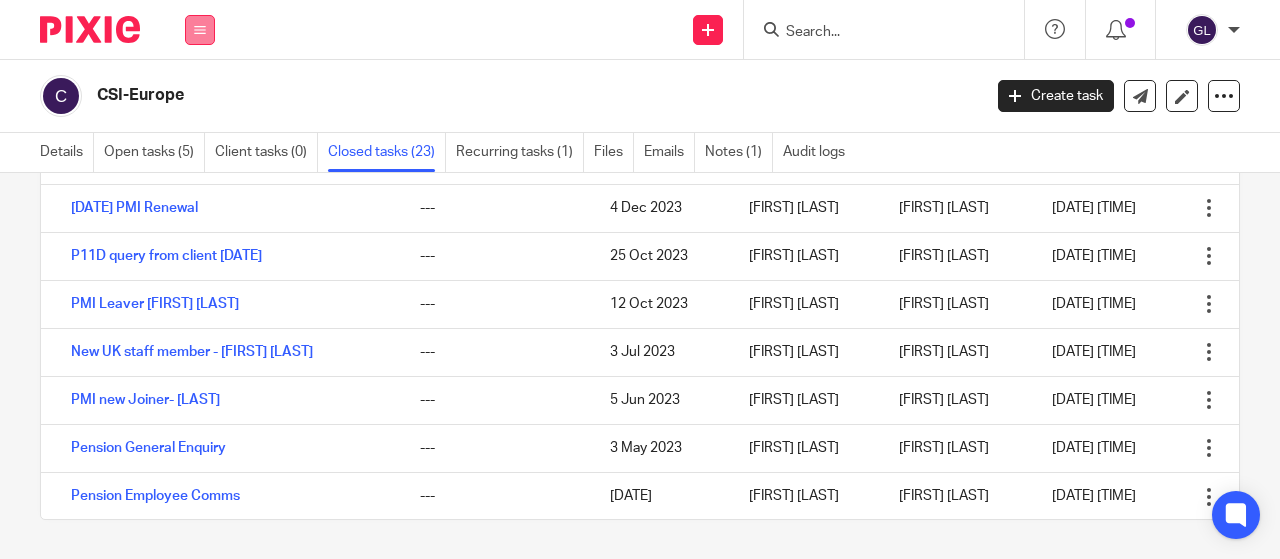 click at bounding box center (200, 30) 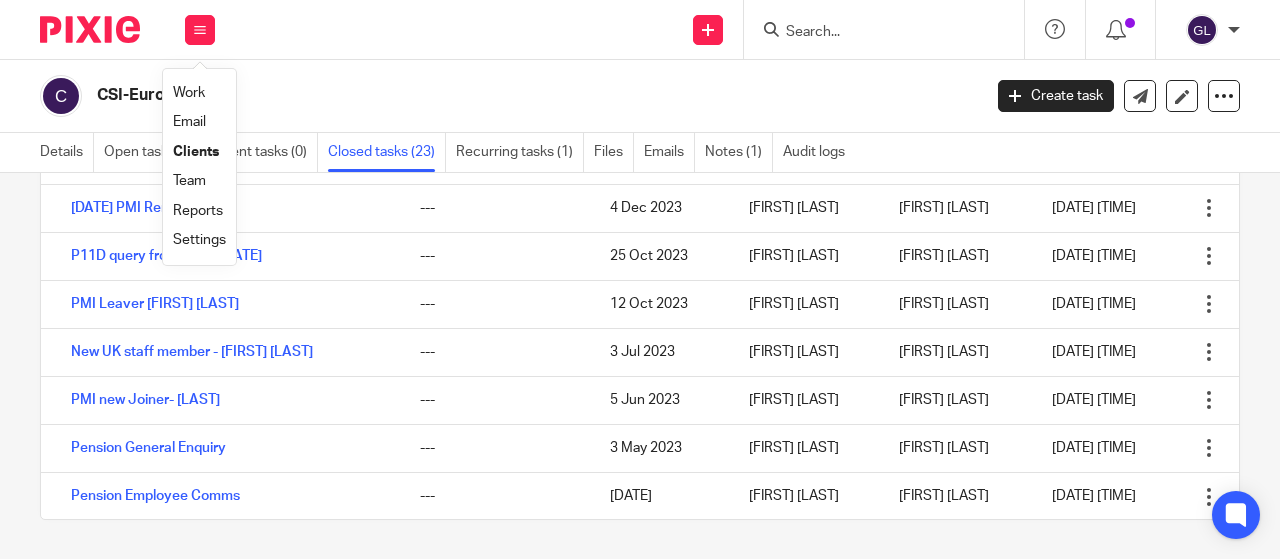 click on "Work" at bounding box center [189, 93] 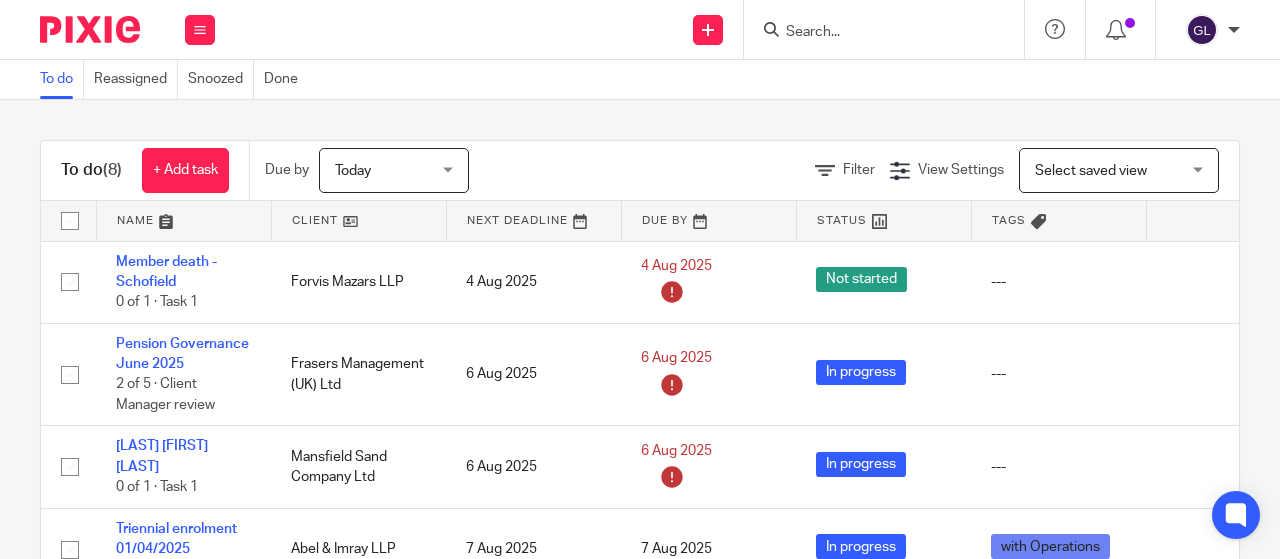 scroll, scrollTop: 0, scrollLeft: 0, axis: both 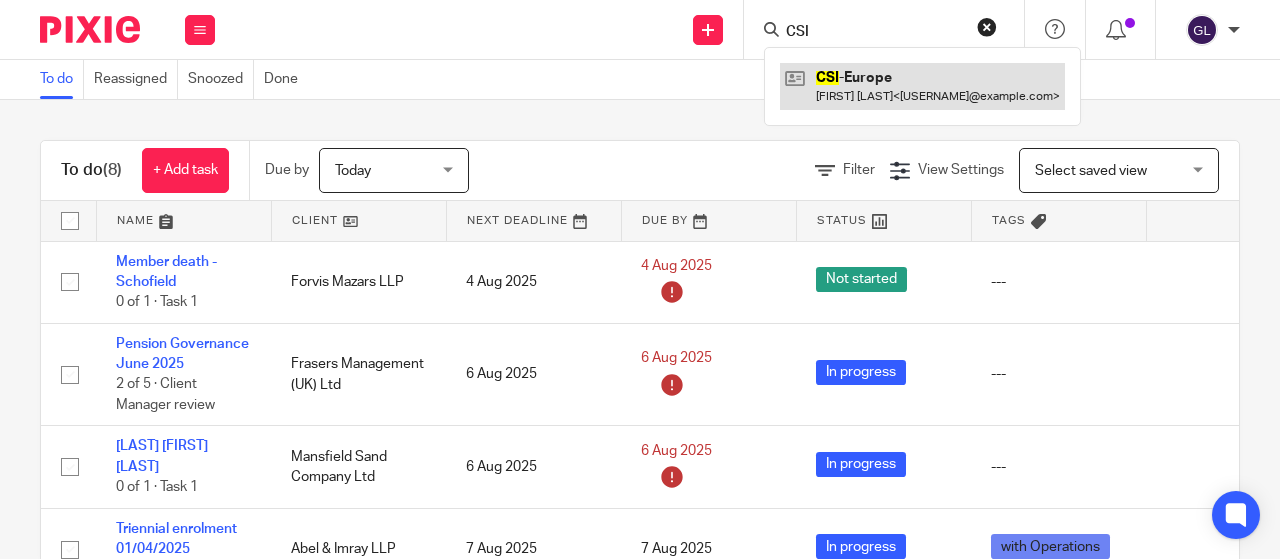 type on "CSI" 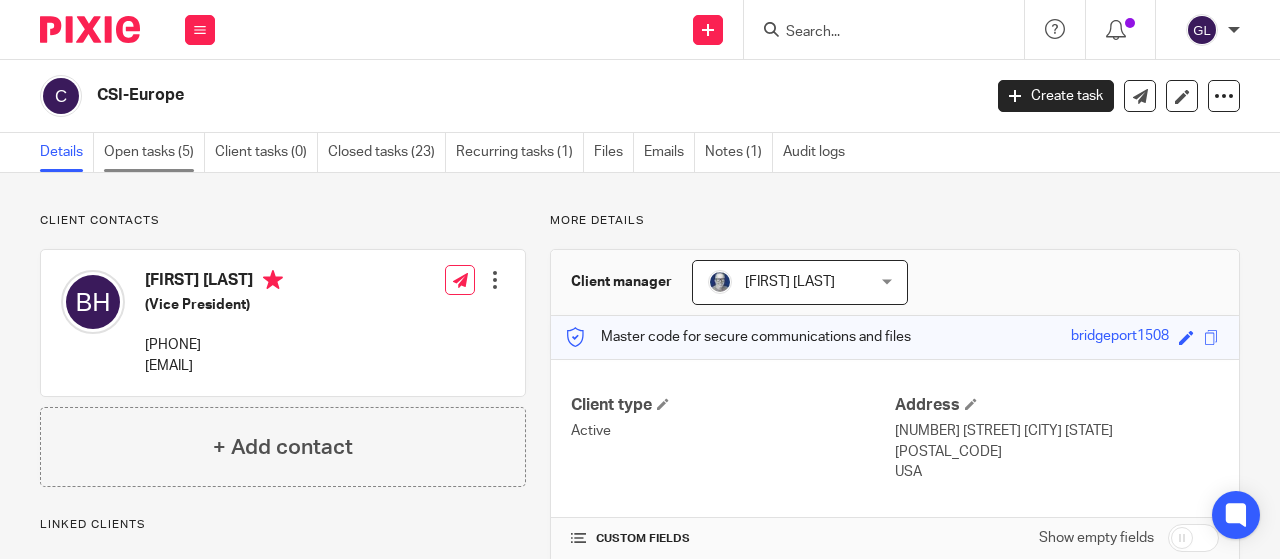 scroll, scrollTop: 0, scrollLeft: 0, axis: both 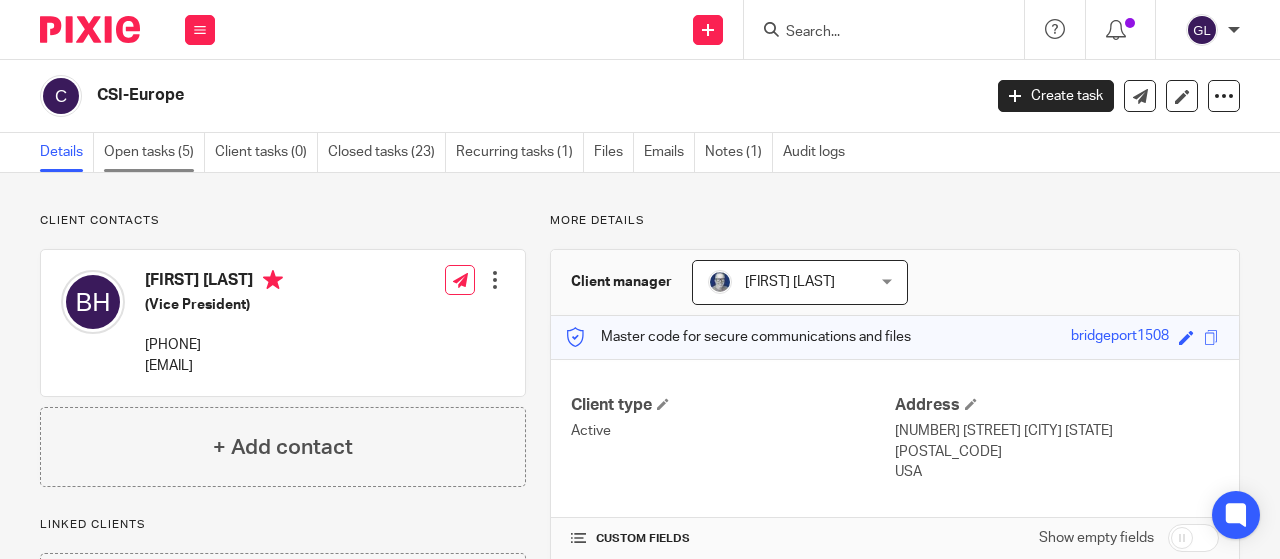 click on "Open tasks (5)" at bounding box center [154, 152] 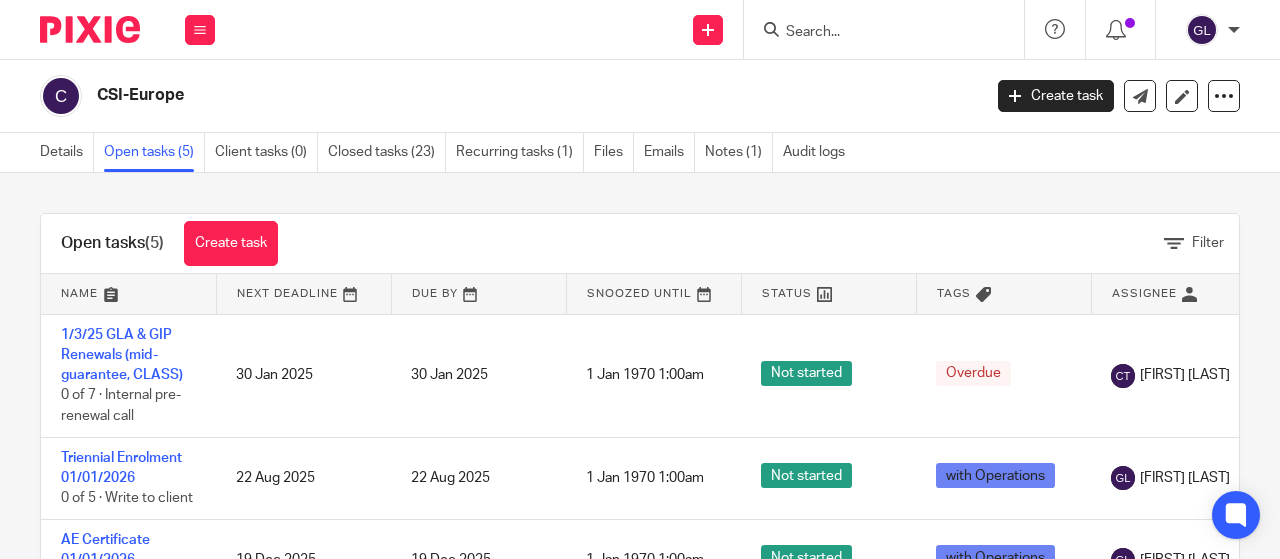 scroll, scrollTop: 0, scrollLeft: 0, axis: both 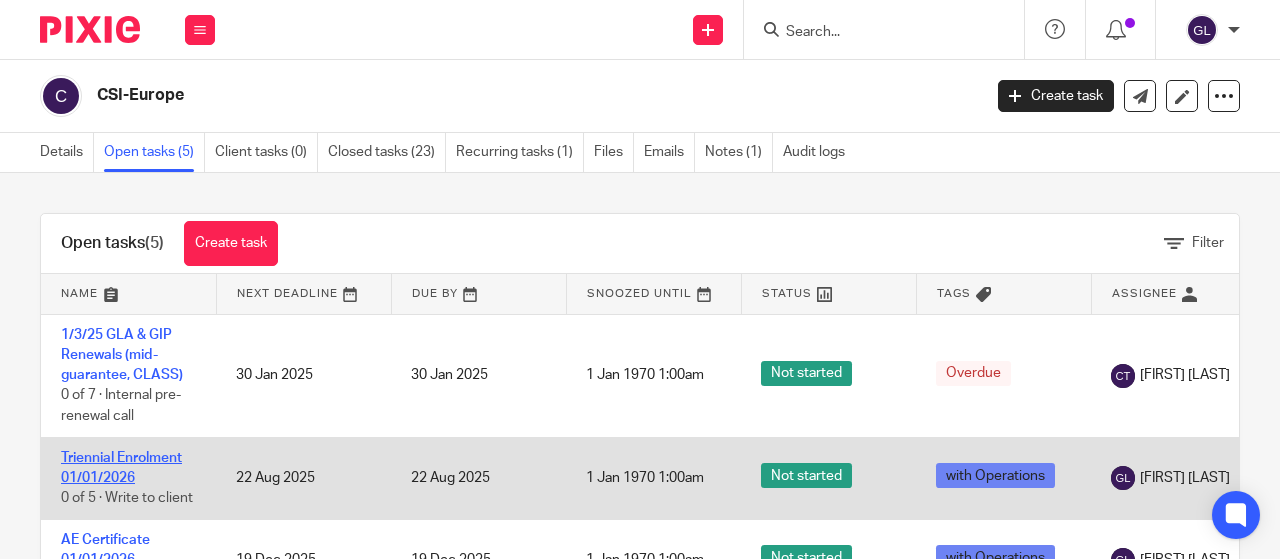 click on "Triennial Enrolment 01/01/2026" at bounding box center (121, 468) 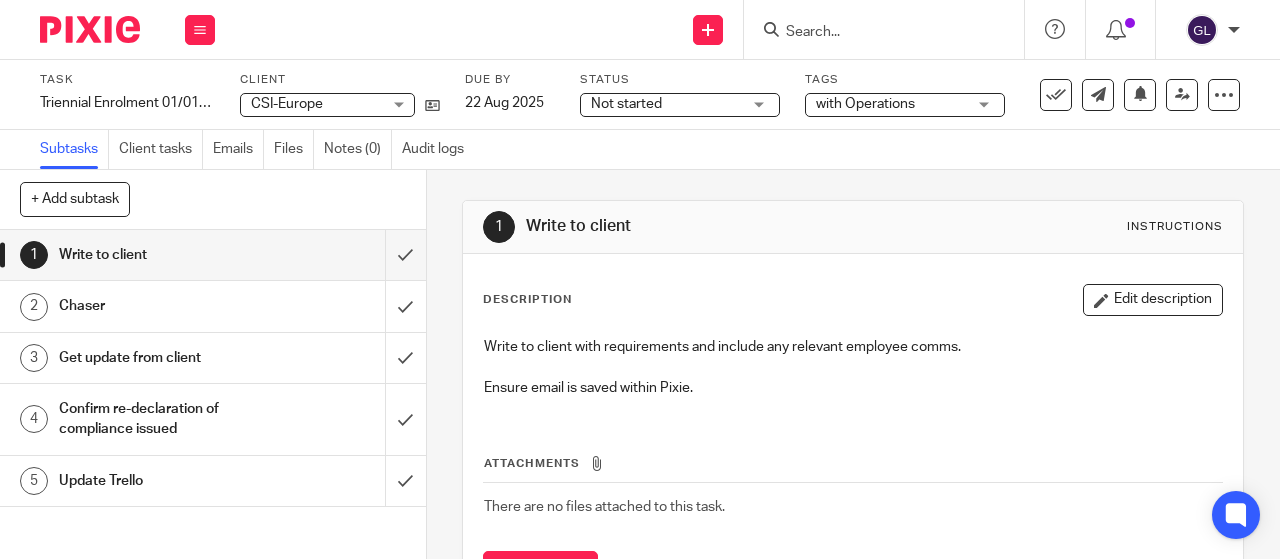 scroll, scrollTop: 0, scrollLeft: 0, axis: both 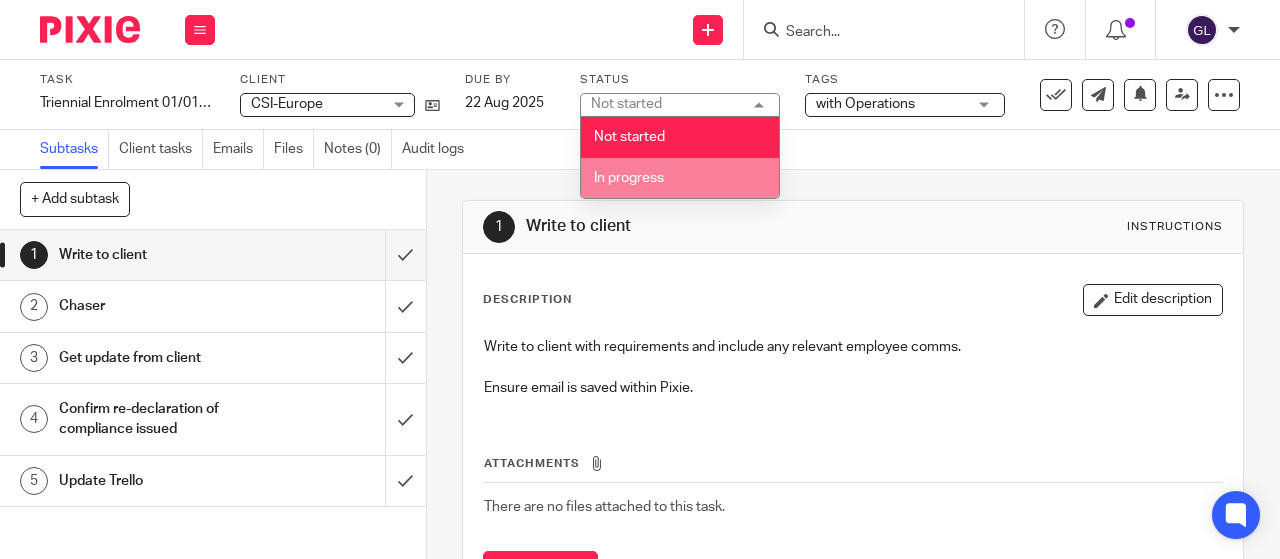 click on "In progress" at bounding box center [629, 178] 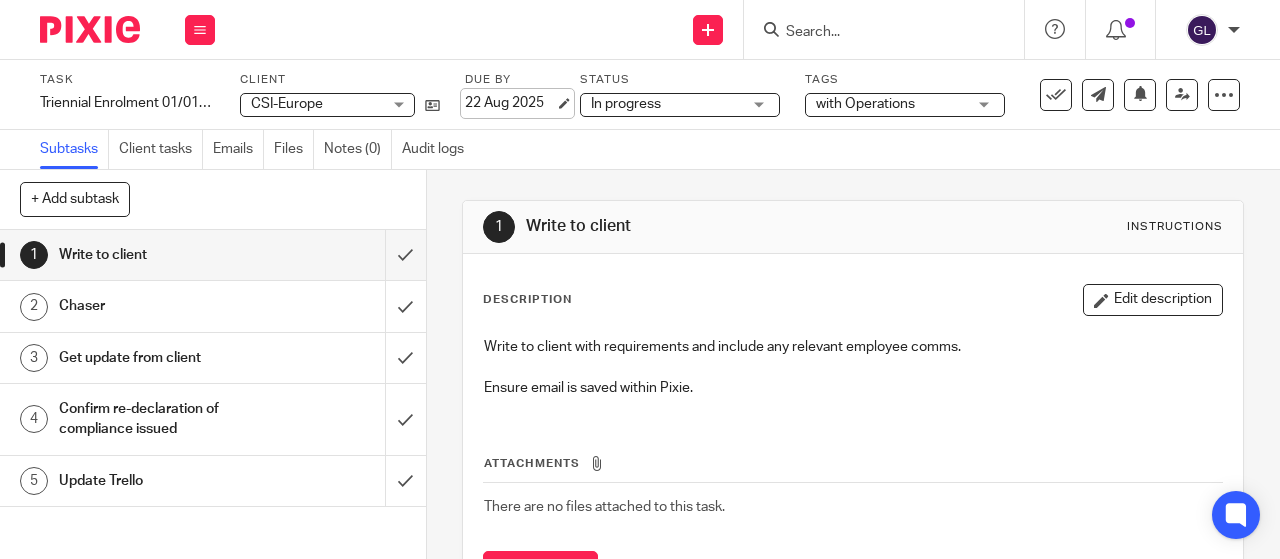 click on "22 Aug 2025" at bounding box center (510, 103) 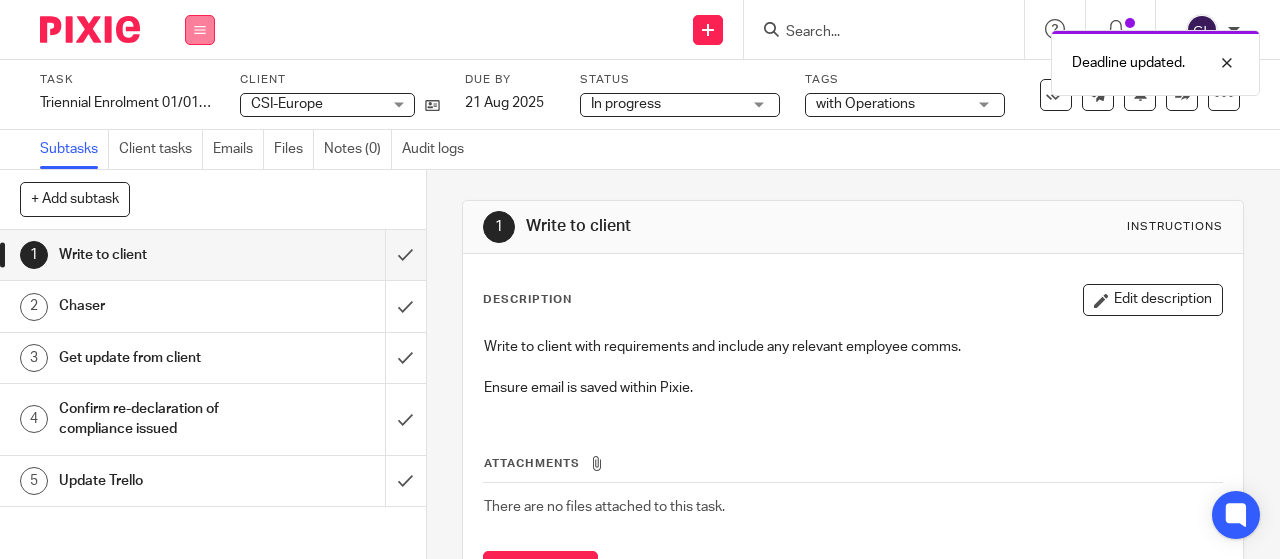 click at bounding box center (200, 30) 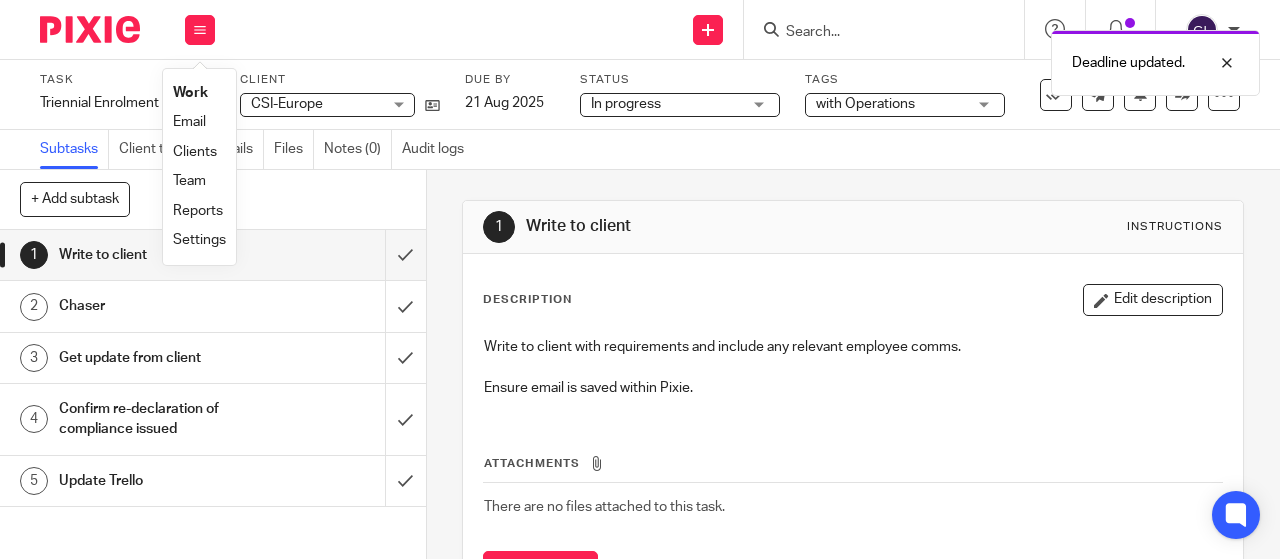 click on "Work" at bounding box center (190, 93) 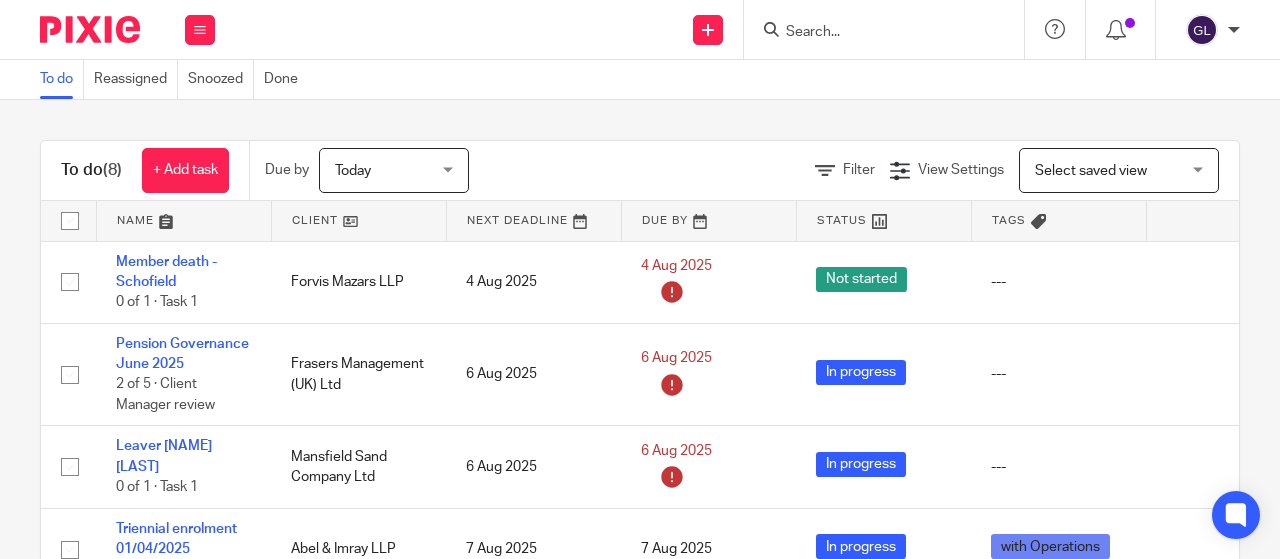 scroll, scrollTop: 0, scrollLeft: 0, axis: both 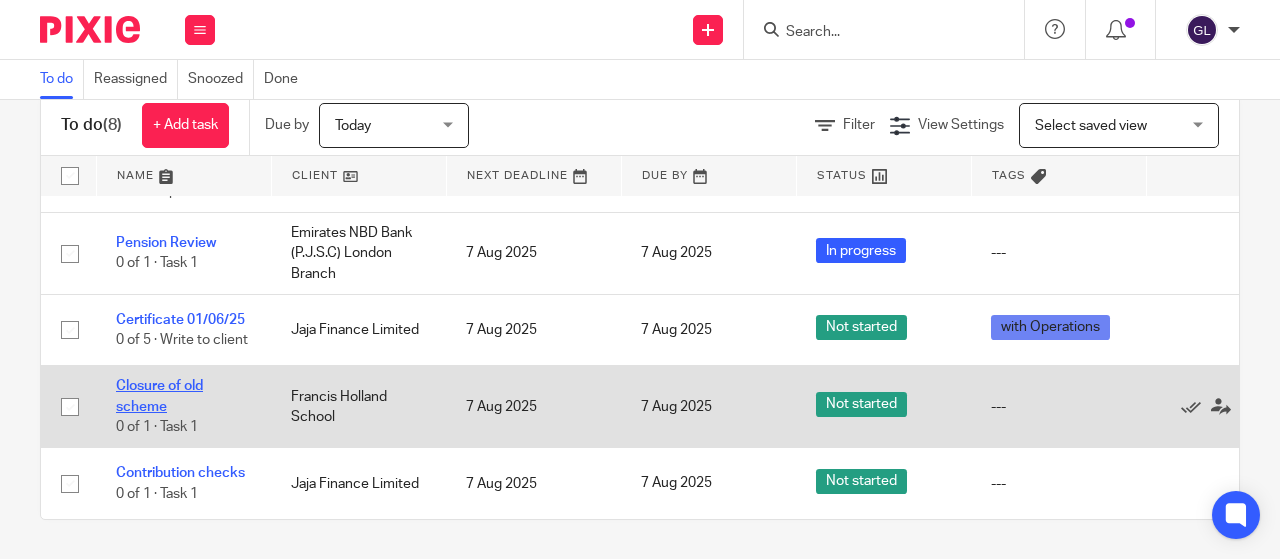 click on "Closure of old scheme" at bounding box center (159, 396) 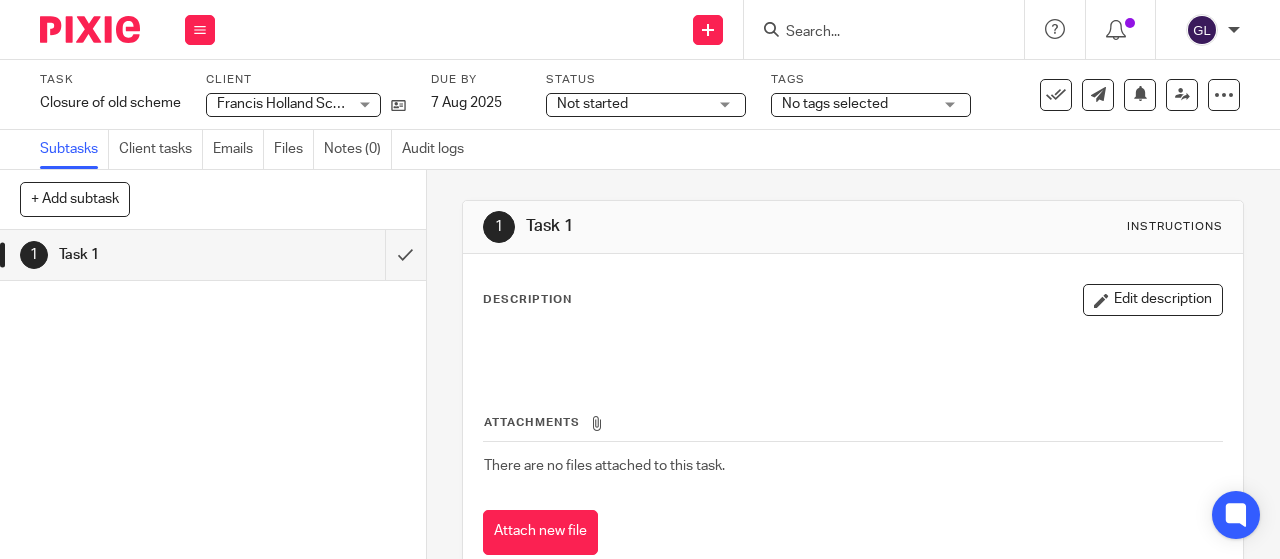 scroll, scrollTop: 0, scrollLeft: 0, axis: both 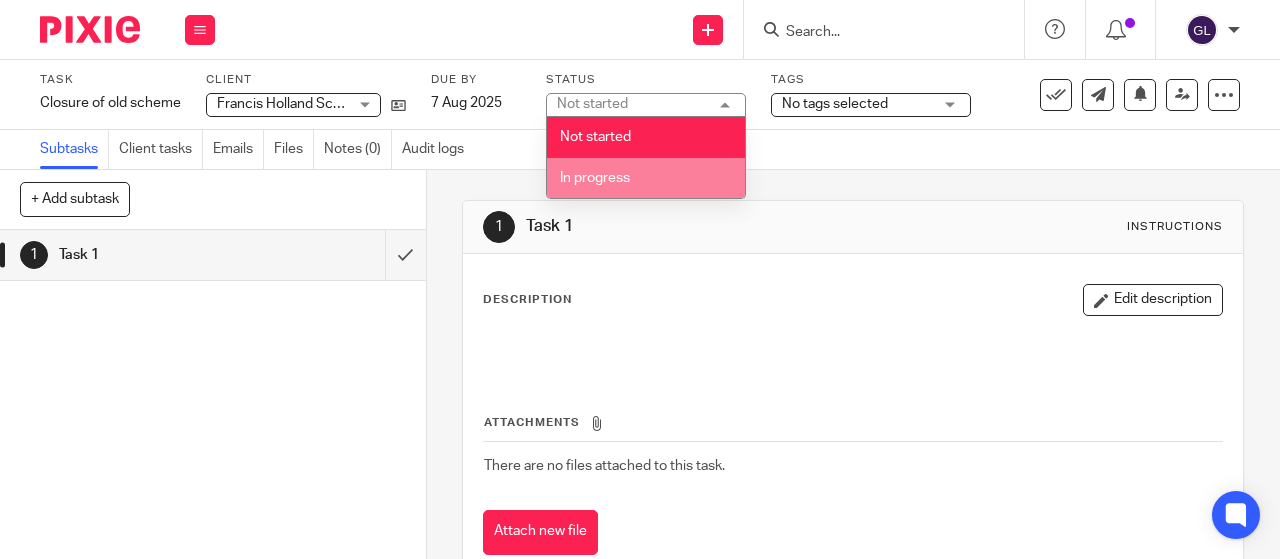 click on "In progress" at bounding box center [595, 178] 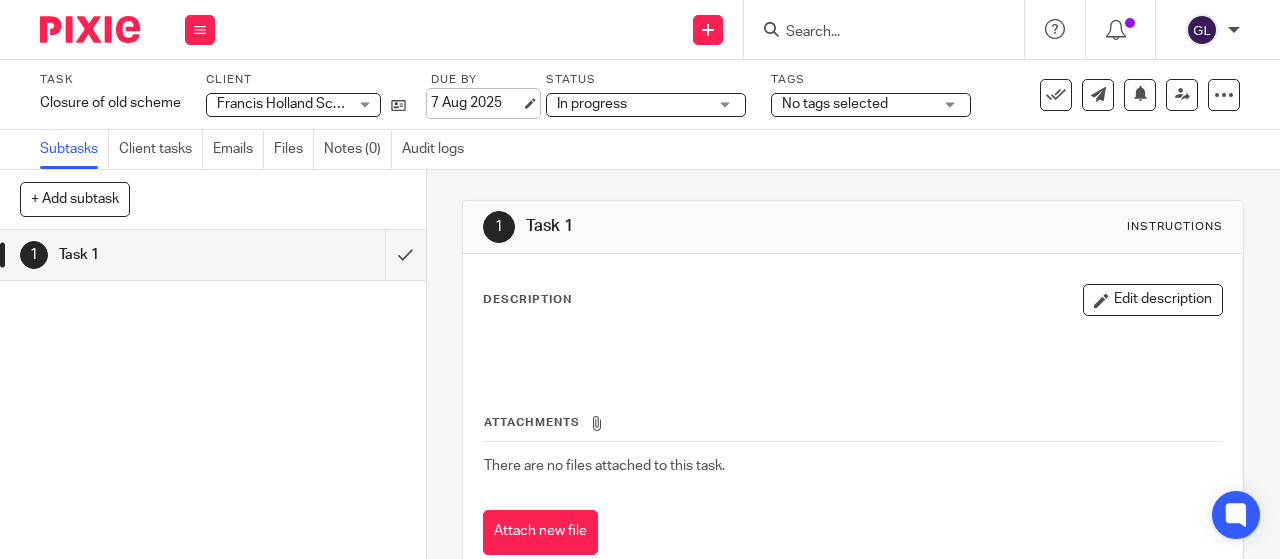 click on "7 Aug 2025" at bounding box center (476, 103) 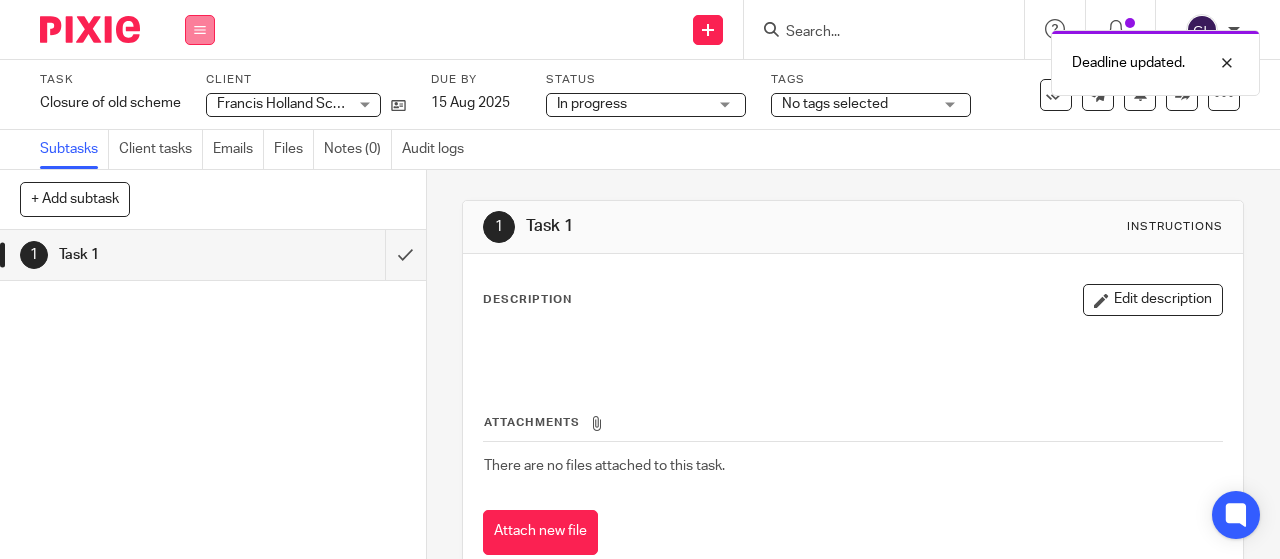 click at bounding box center [200, 30] 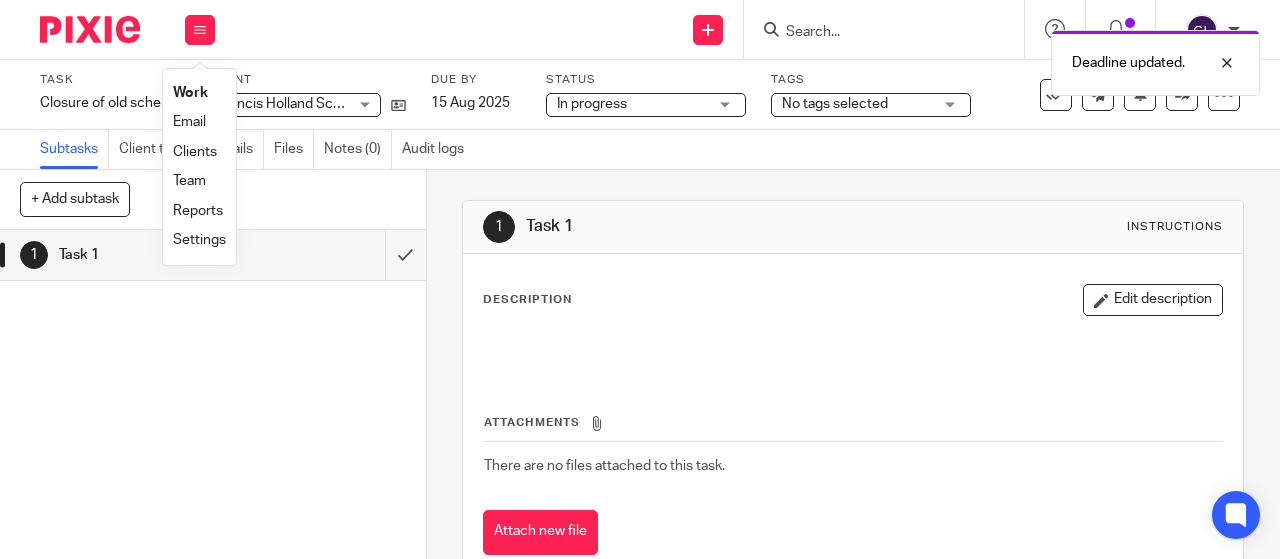 click on "Work" at bounding box center [190, 93] 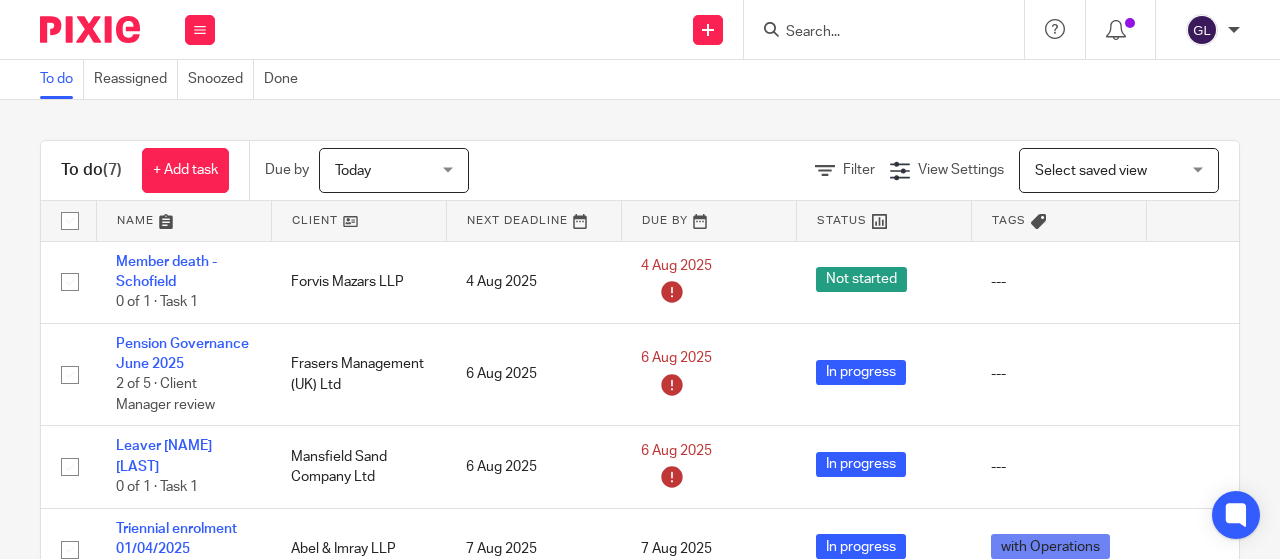 scroll, scrollTop: 0, scrollLeft: 0, axis: both 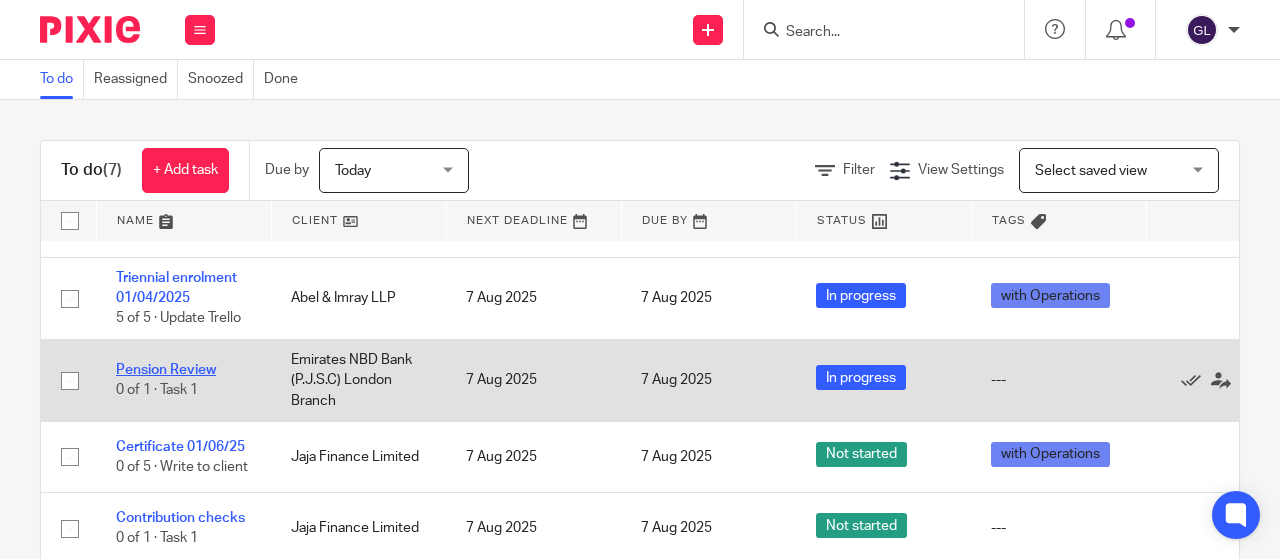 click on "Pension Review" at bounding box center [166, 370] 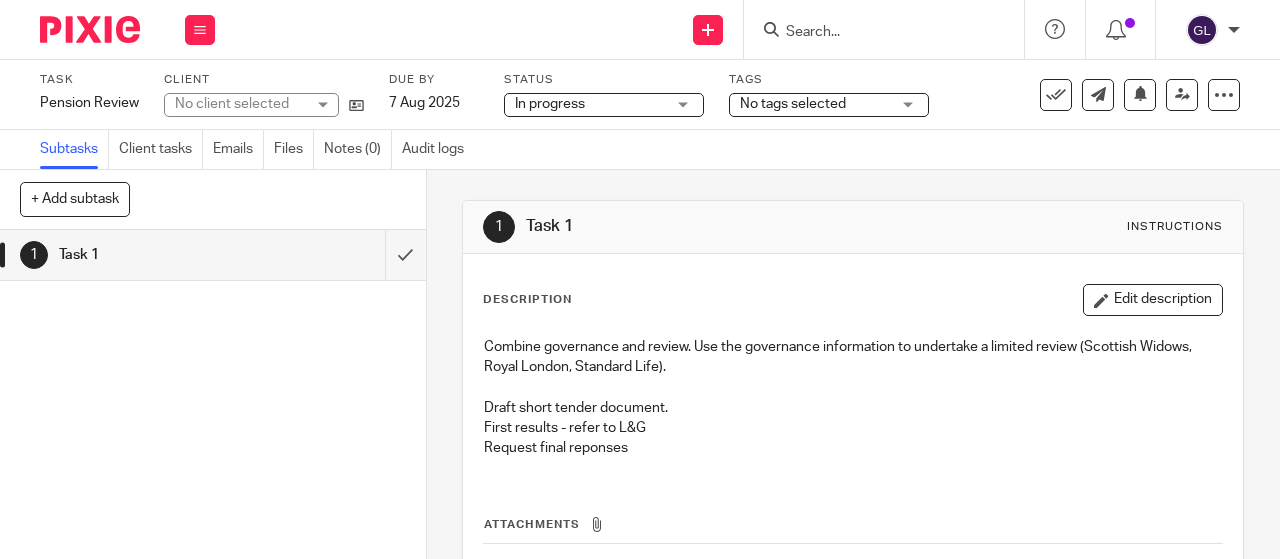 scroll, scrollTop: 0, scrollLeft: 0, axis: both 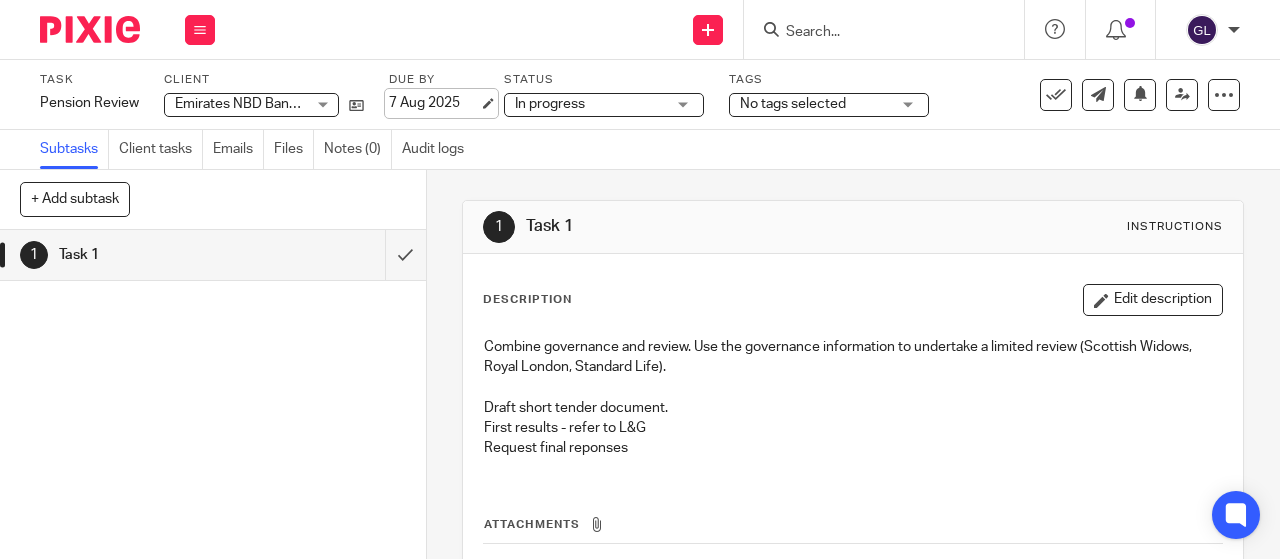 click on "7 Aug 2025" at bounding box center [434, 103] 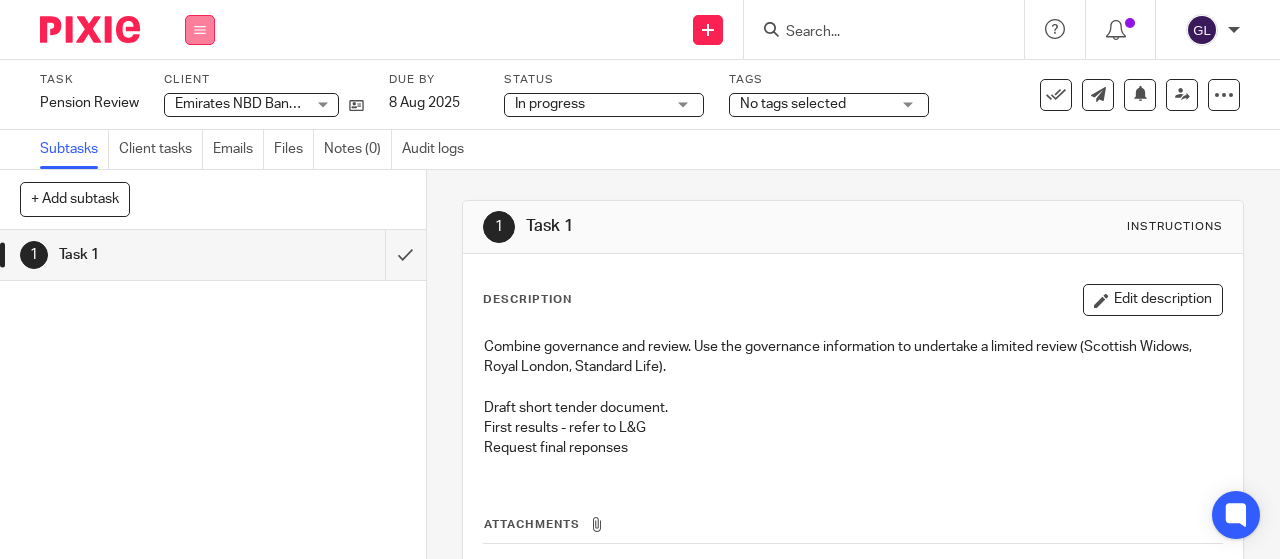 click at bounding box center [200, 30] 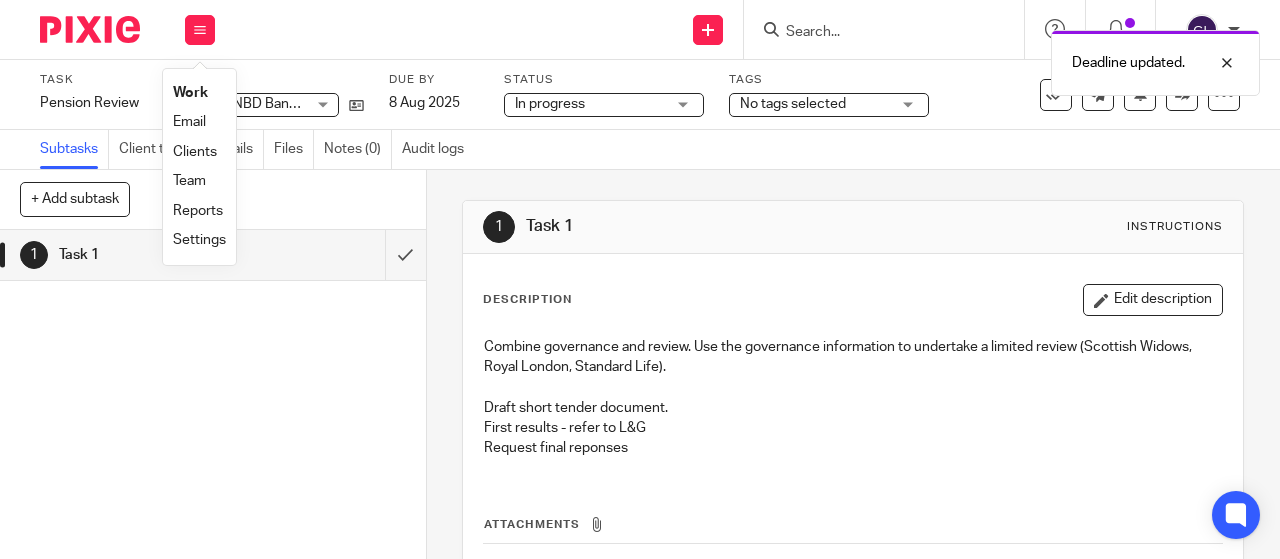 click on "Work" at bounding box center [190, 93] 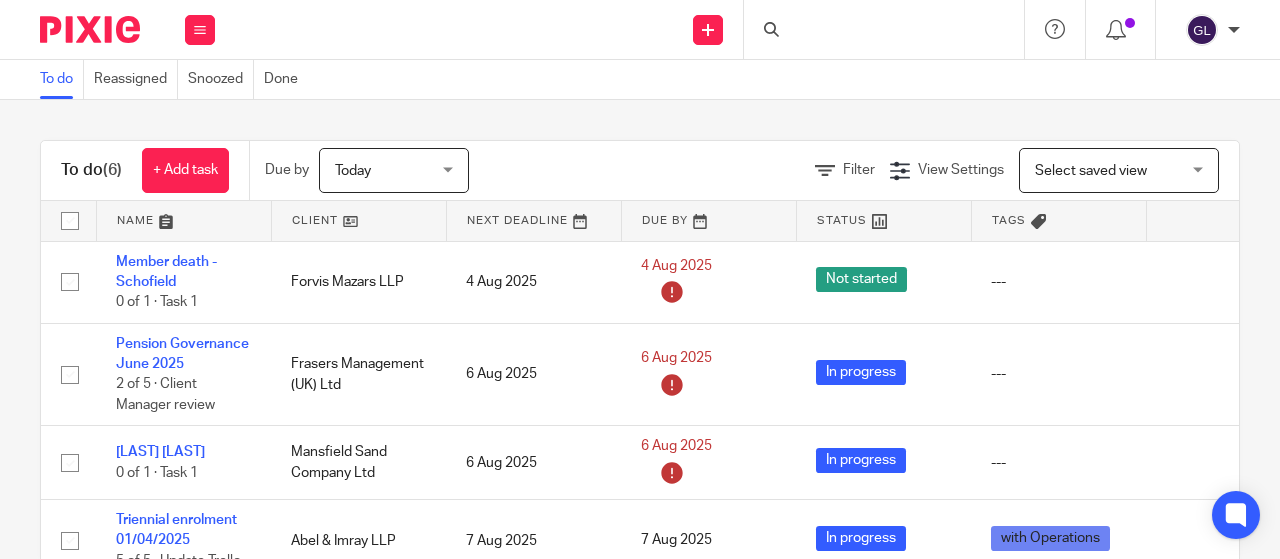 scroll, scrollTop: 0, scrollLeft: 0, axis: both 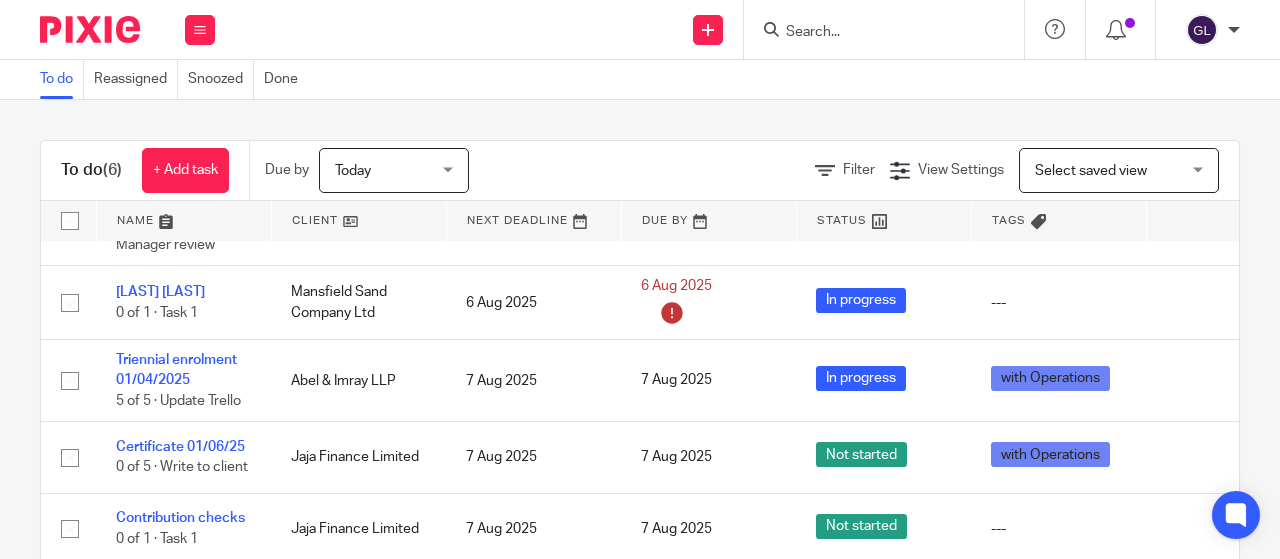 click on "Today
Today" at bounding box center [394, 170] 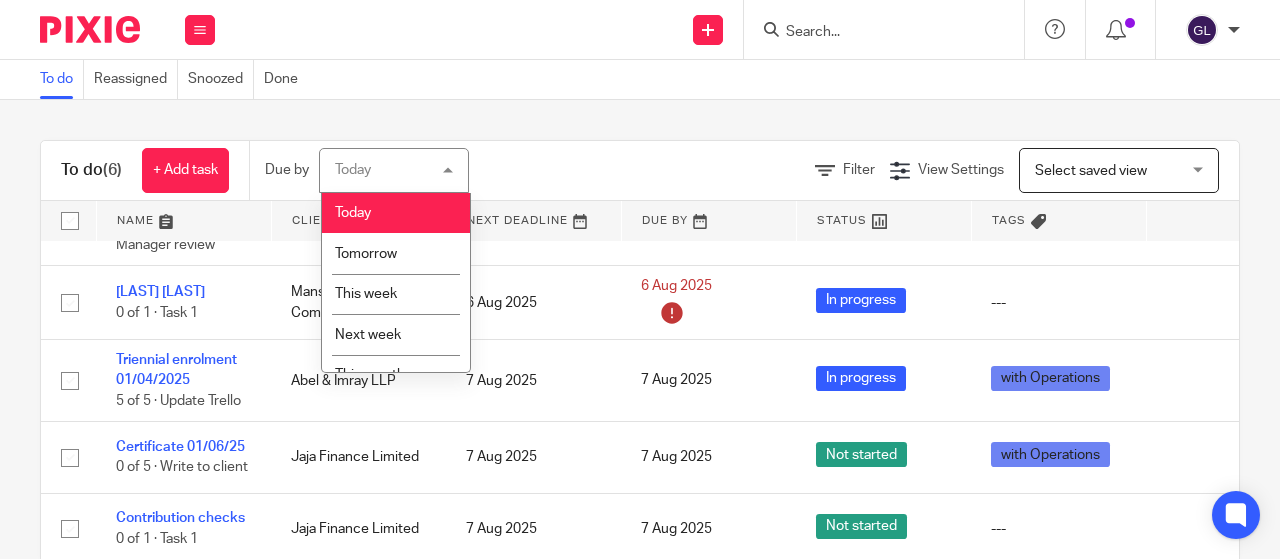 click at bounding box center (874, 33) 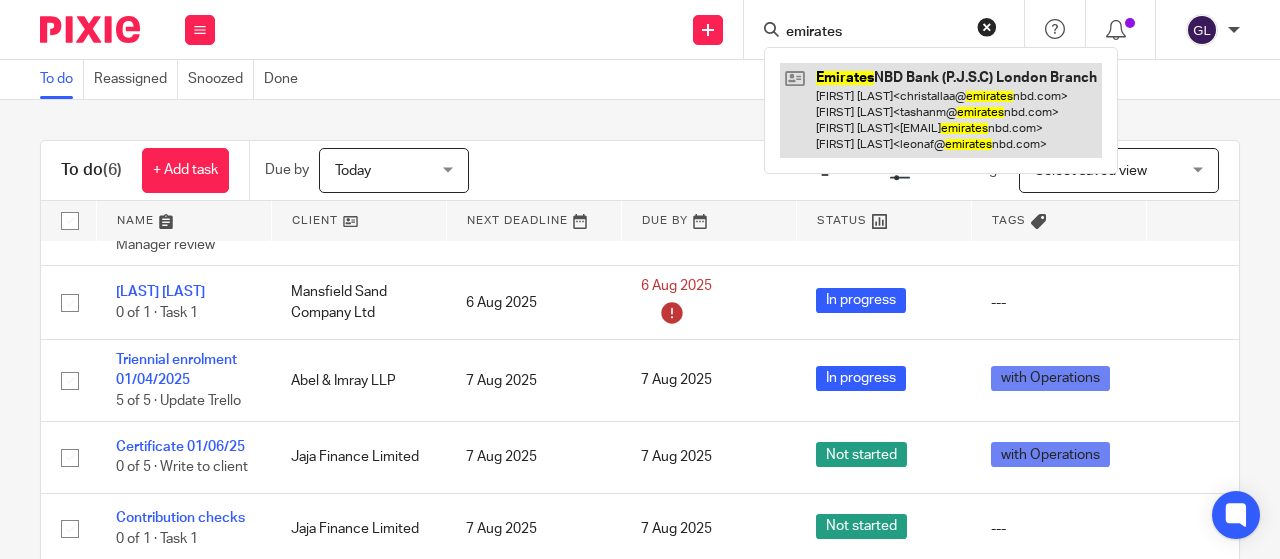 type on "emirates" 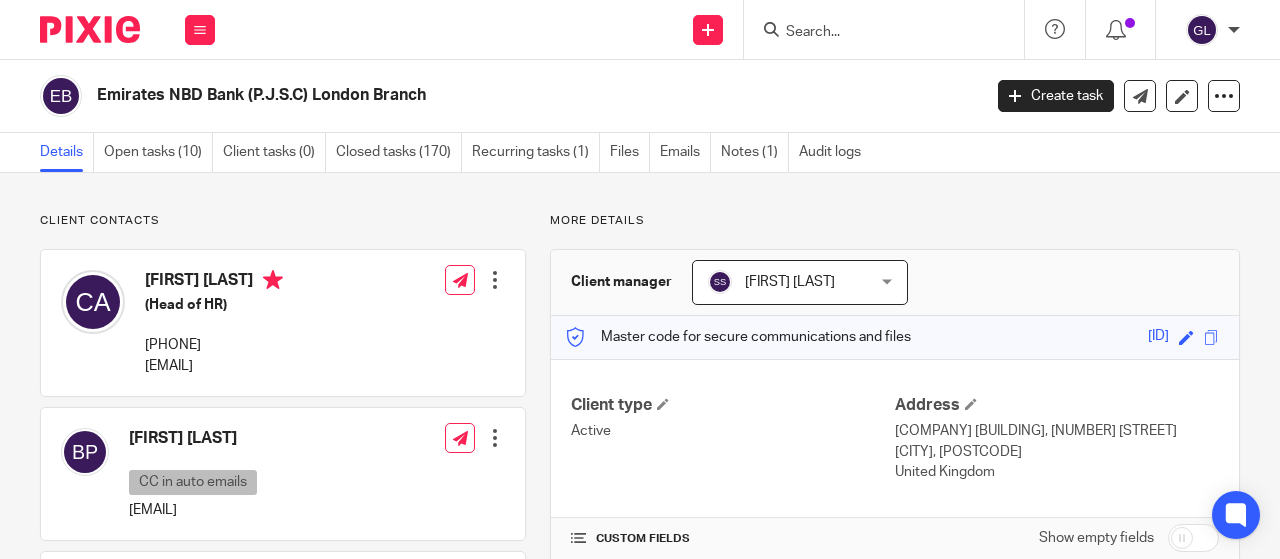 scroll, scrollTop: 0, scrollLeft: 0, axis: both 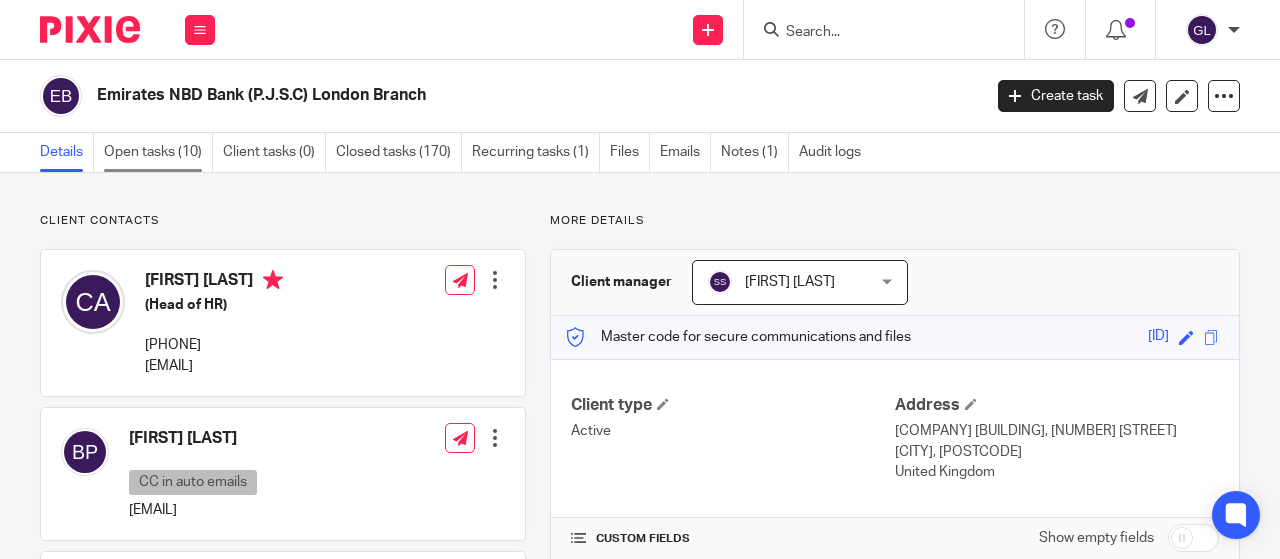 click on "Open tasks (10)" at bounding box center (158, 152) 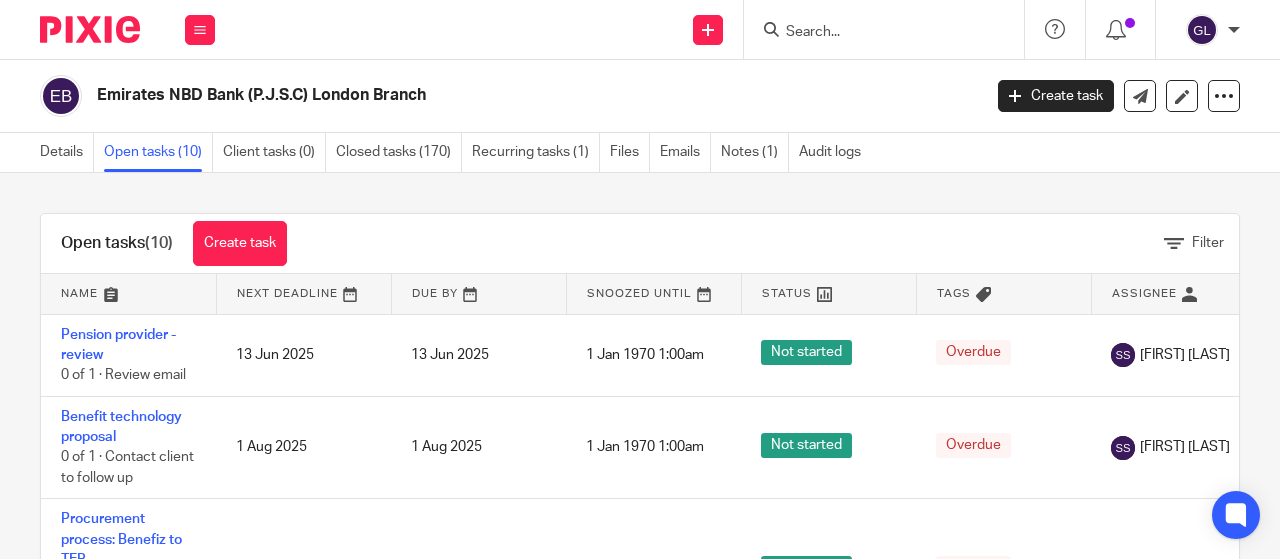 scroll, scrollTop: 0, scrollLeft: 0, axis: both 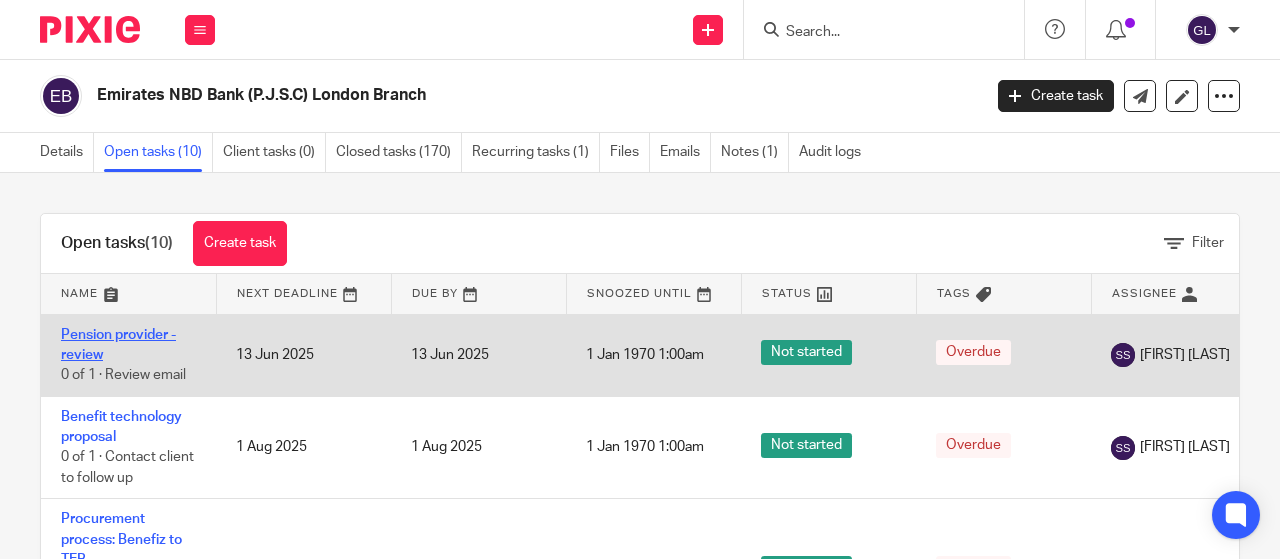 click on "Pension provider - review" at bounding box center (118, 345) 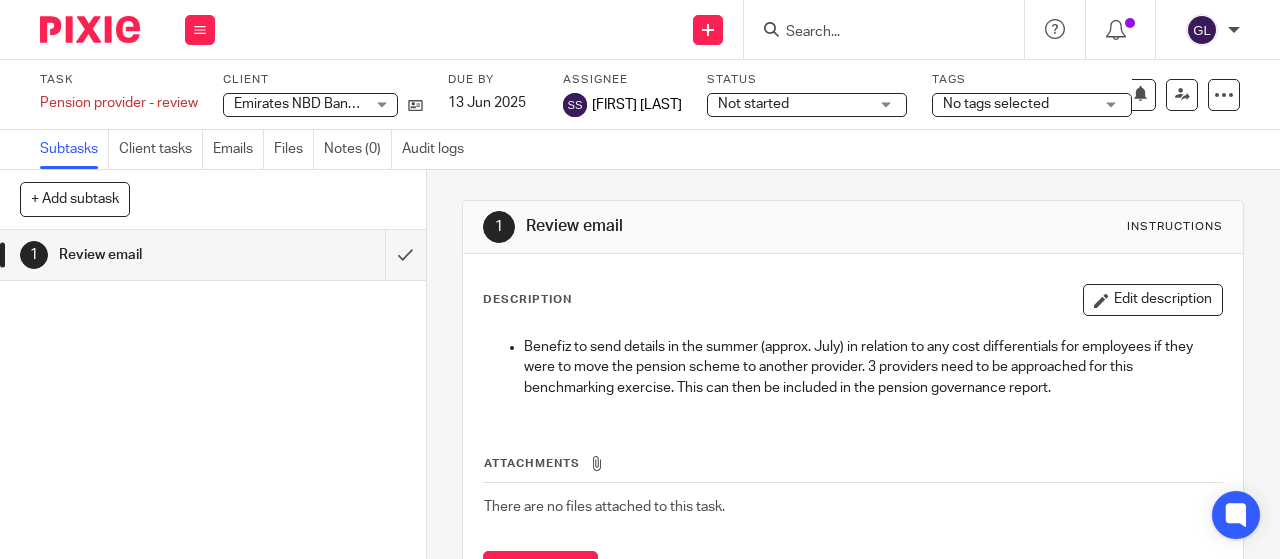 scroll, scrollTop: 0, scrollLeft: 0, axis: both 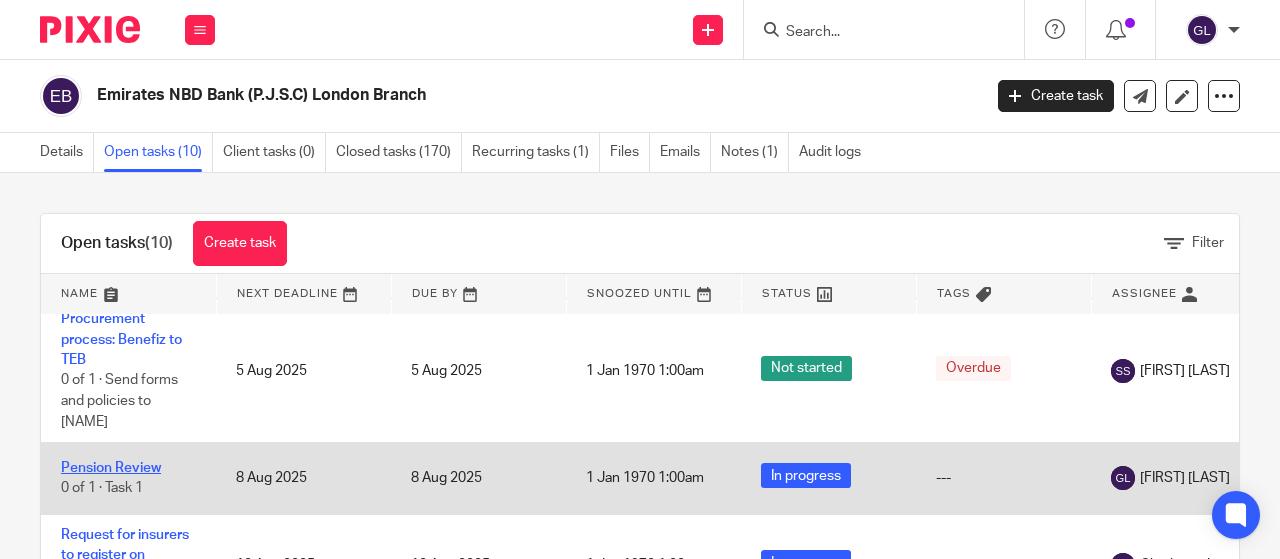 click on "Pension Review" at bounding box center [111, 468] 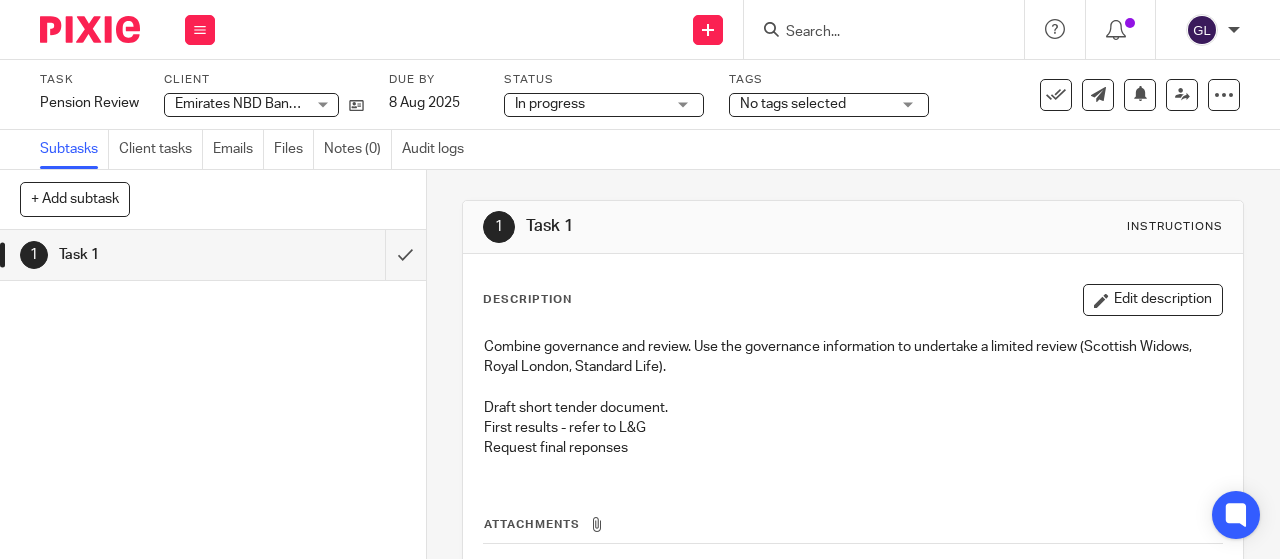 scroll, scrollTop: 0, scrollLeft: 0, axis: both 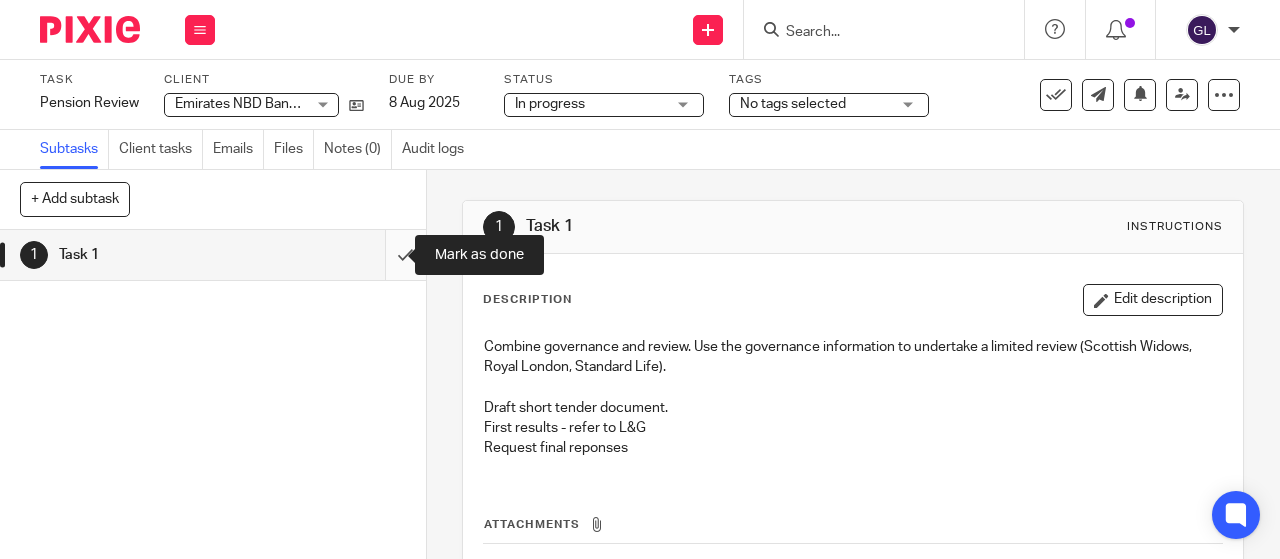 click at bounding box center (213, 255) 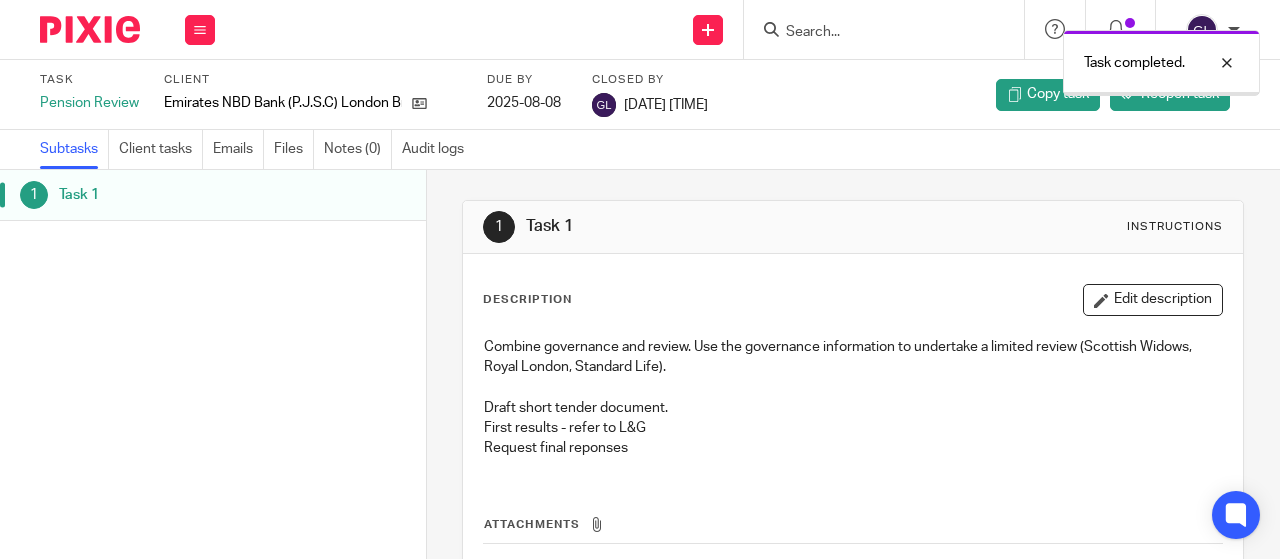 scroll, scrollTop: 0, scrollLeft: 0, axis: both 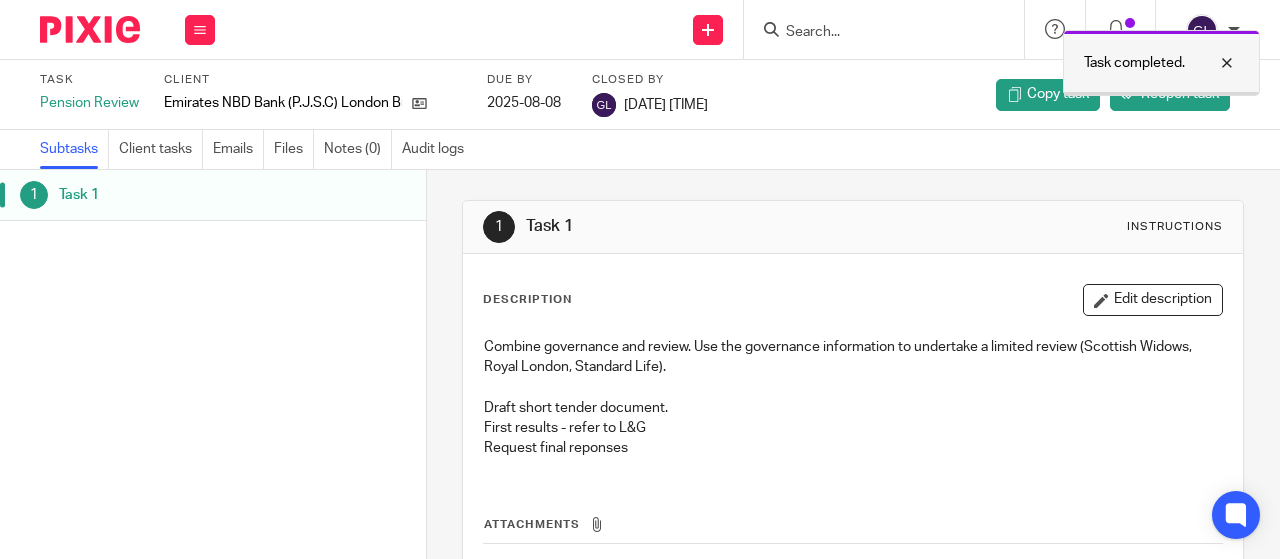 click at bounding box center [1212, 63] 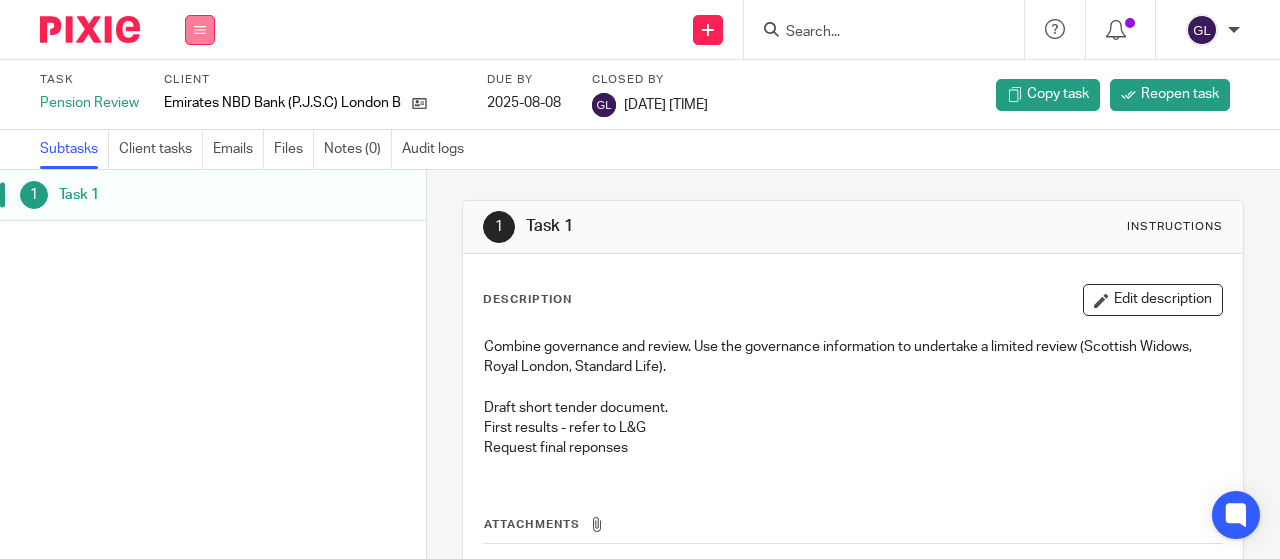 click at bounding box center (200, 30) 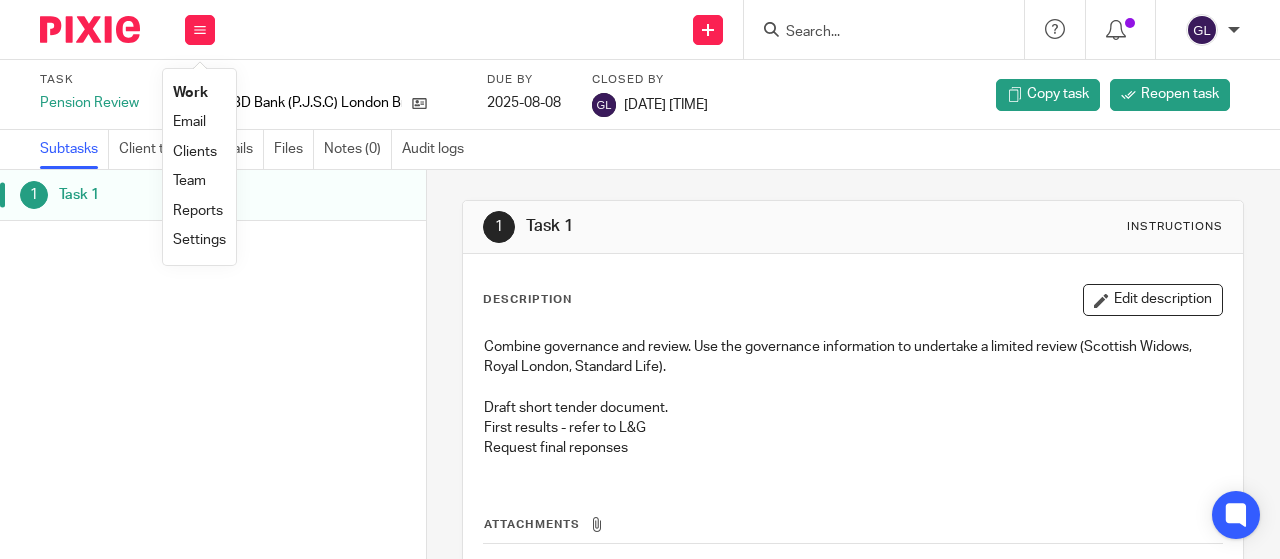 click on "Work" at bounding box center [190, 93] 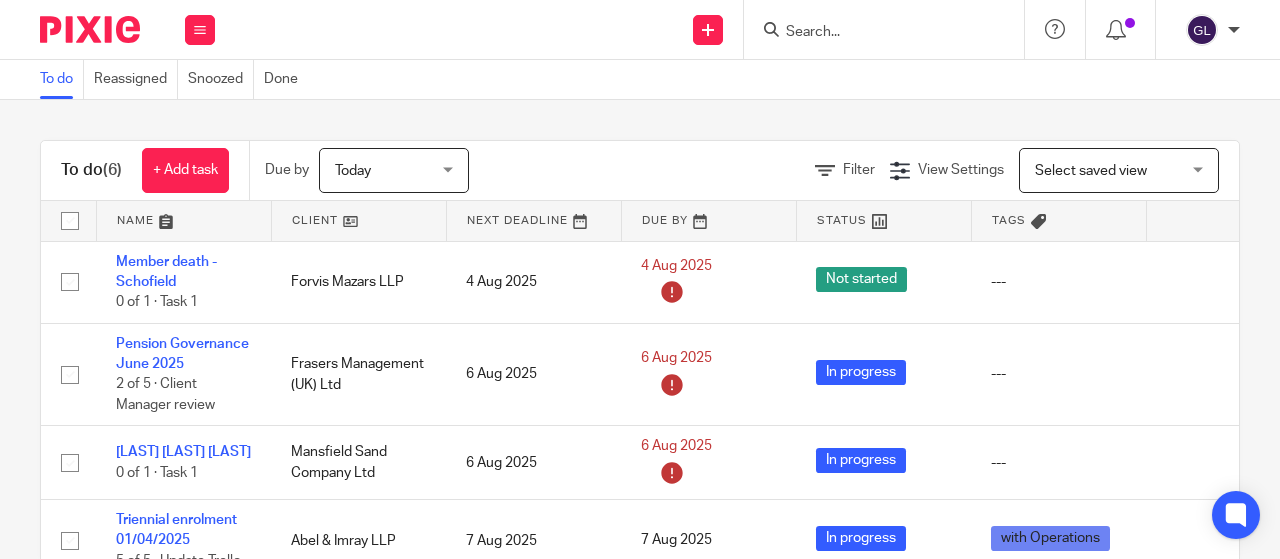 scroll, scrollTop: 0, scrollLeft: 0, axis: both 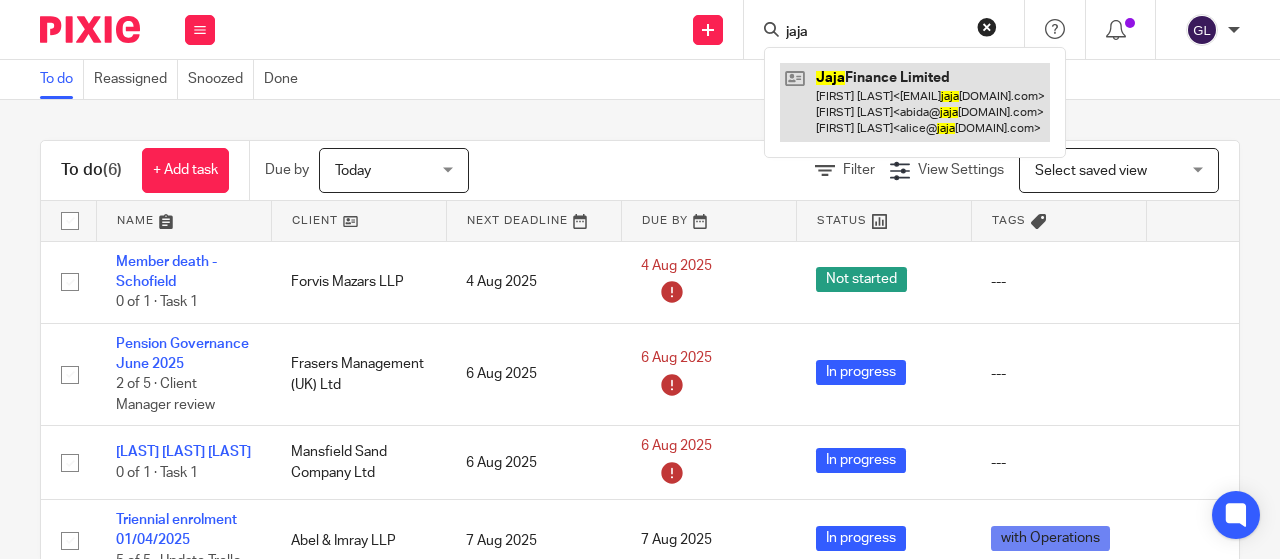 type on "jaja" 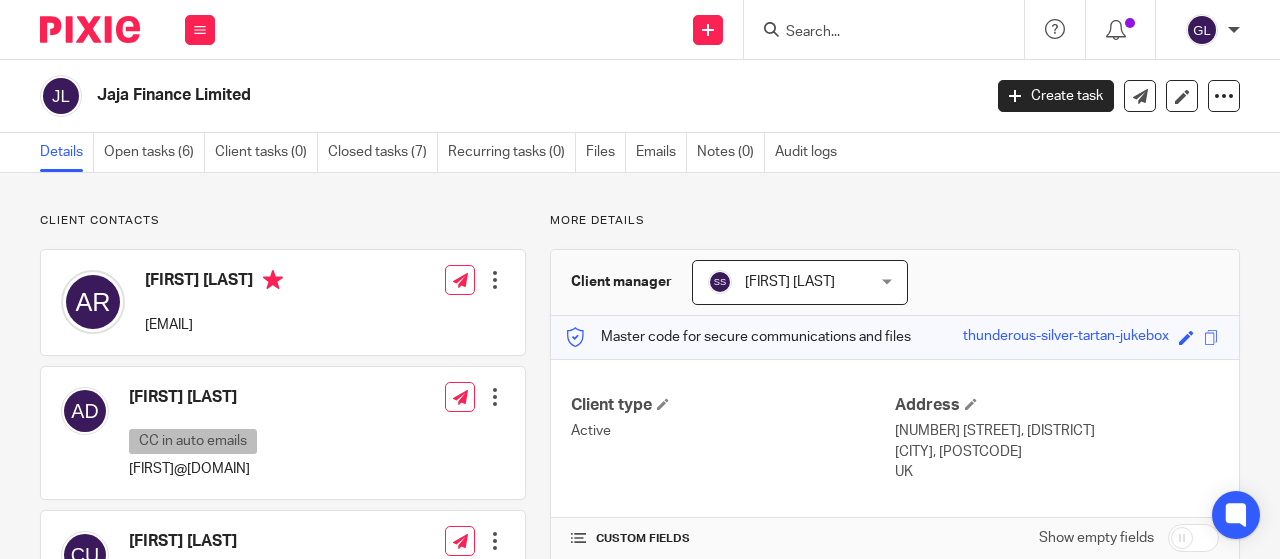 scroll, scrollTop: 0, scrollLeft: 0, axis: both 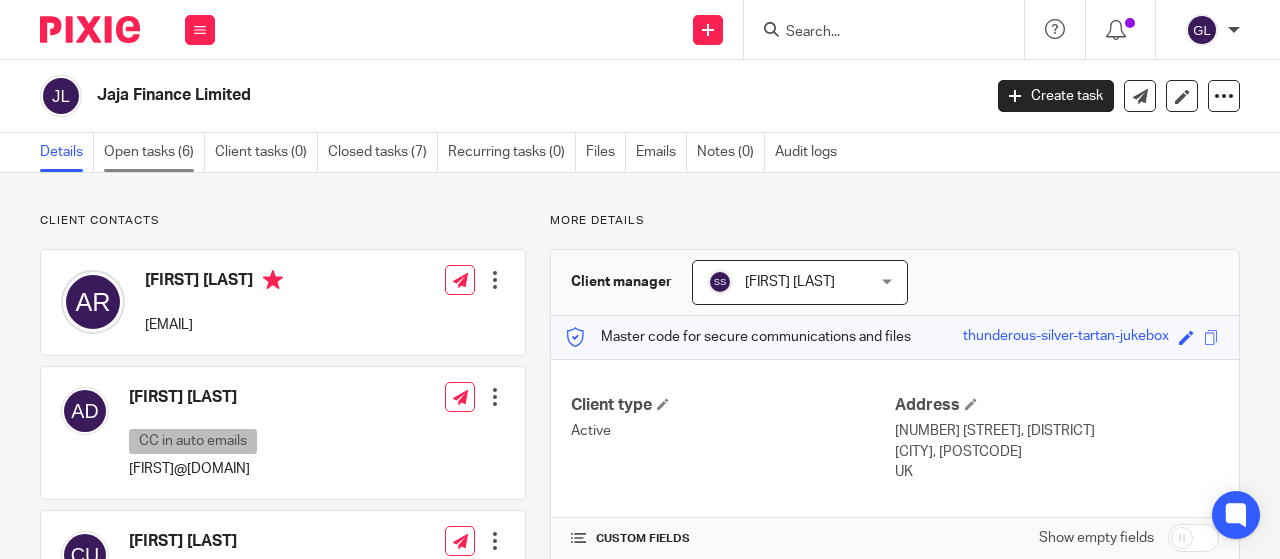 click on "Open tasks (6)" at bounding box center [154, 152] 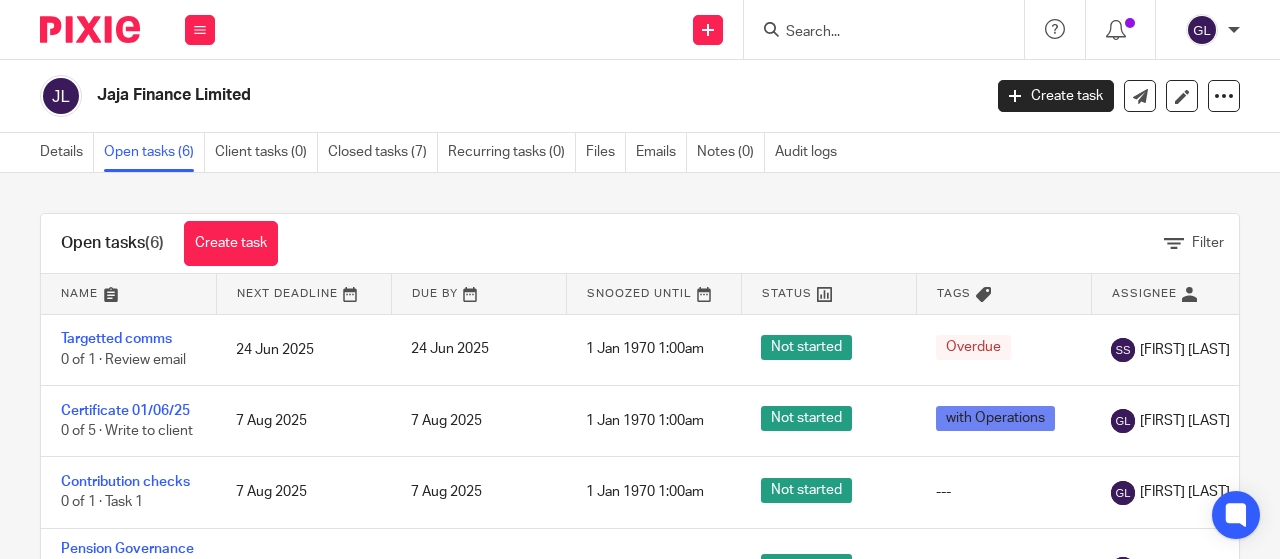scroll, scrollTop: 0, scrollLeft: 0, axis: both 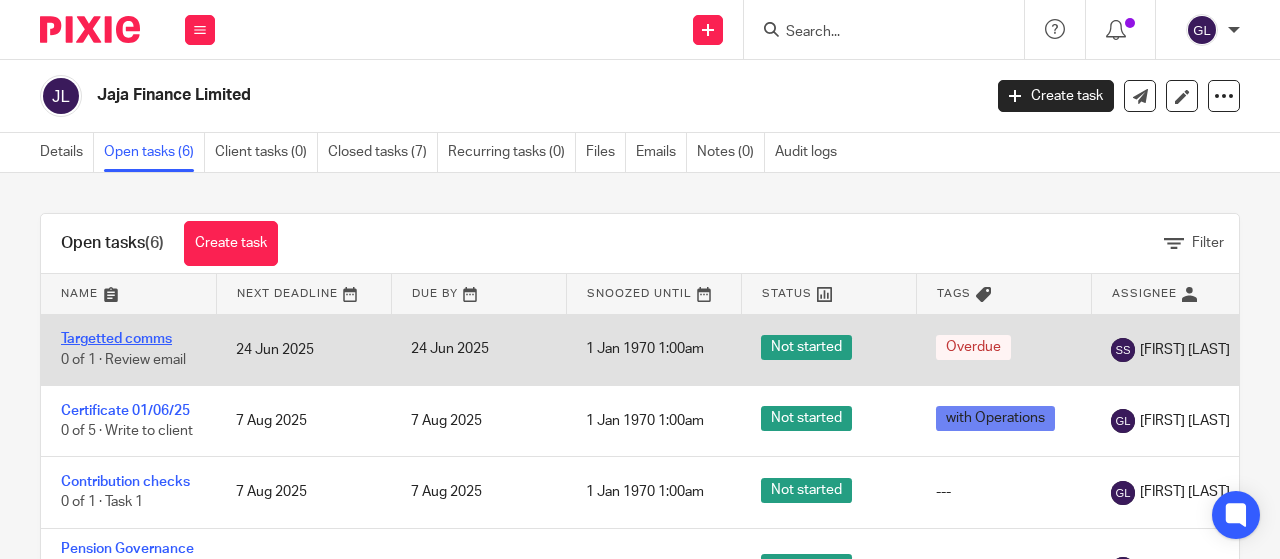 click on "Targetted comms" at bounding box center [116, 339] 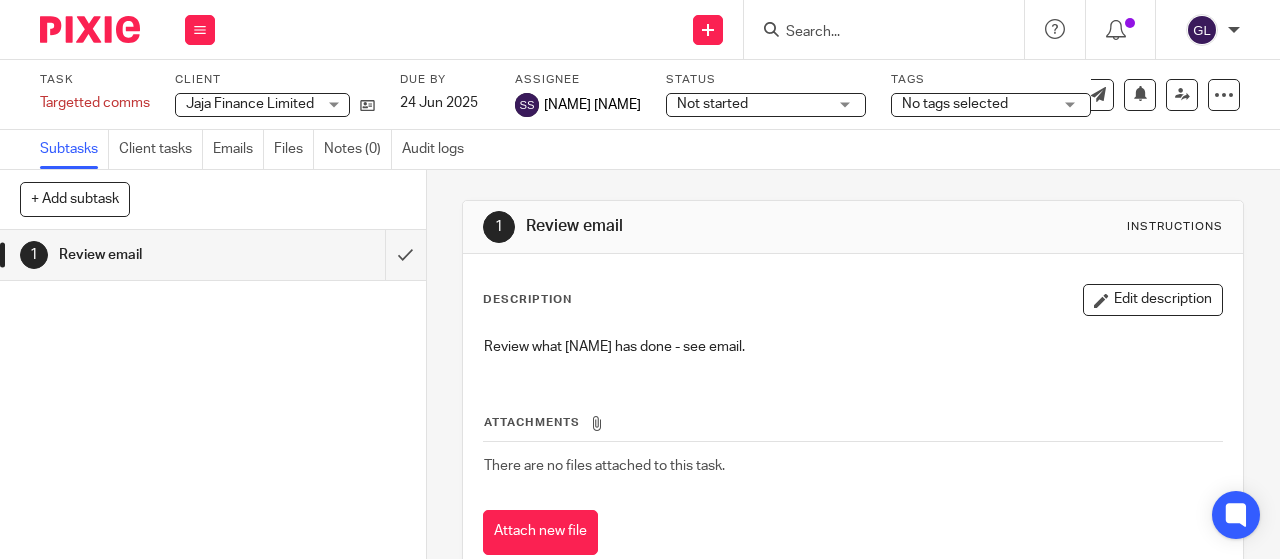 scroll, scrollTop: 0, scrollLeft: 0, axis: both 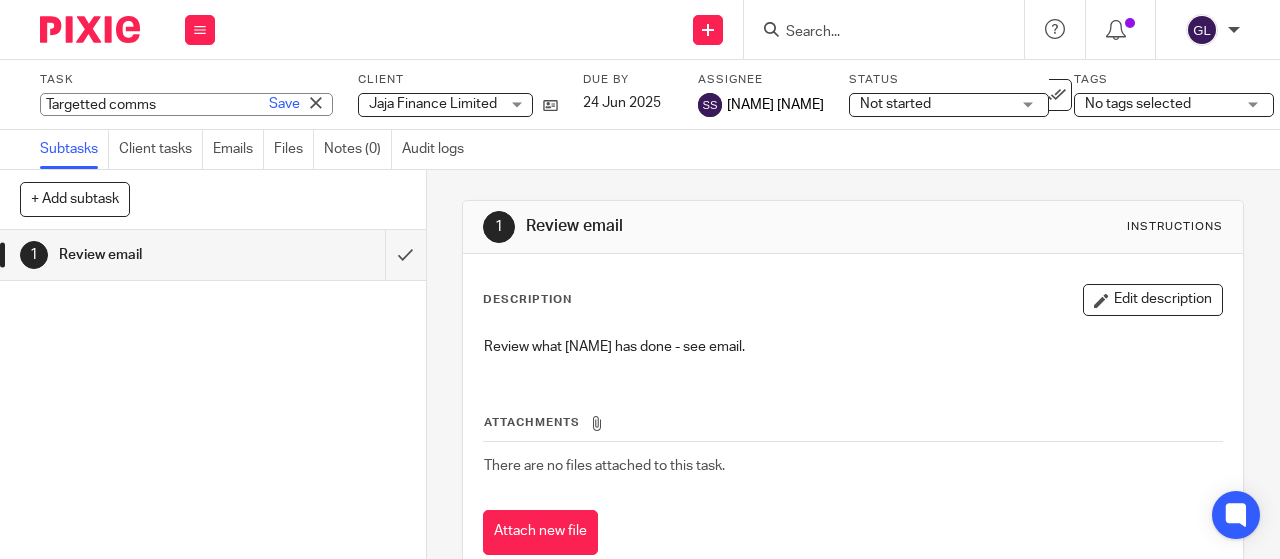 click on "Targetted comms   Save
Targetted comms" at bounding box center [186, 104] 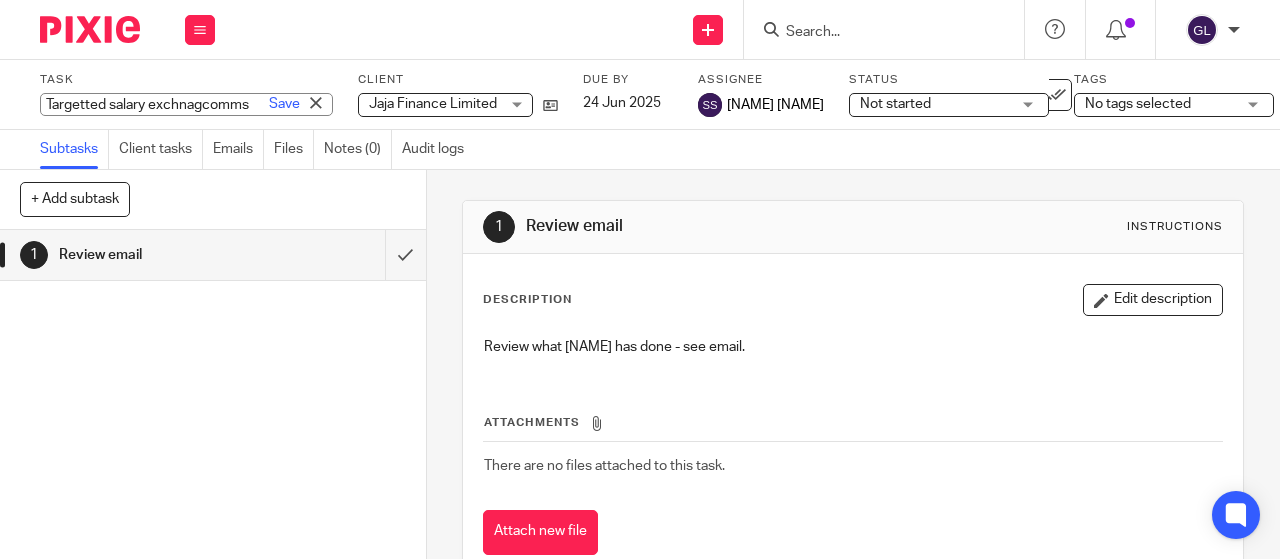 type on "Targetted salary exchnagecomms" 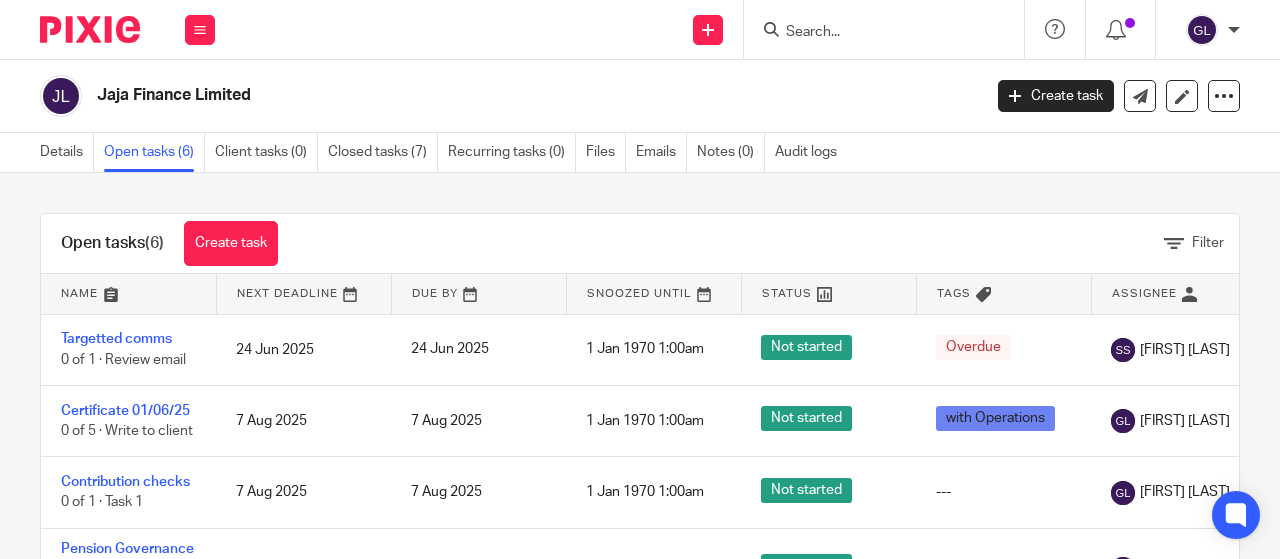 scroll, scrollTop: 0, scrollLeft: 0, axis: both 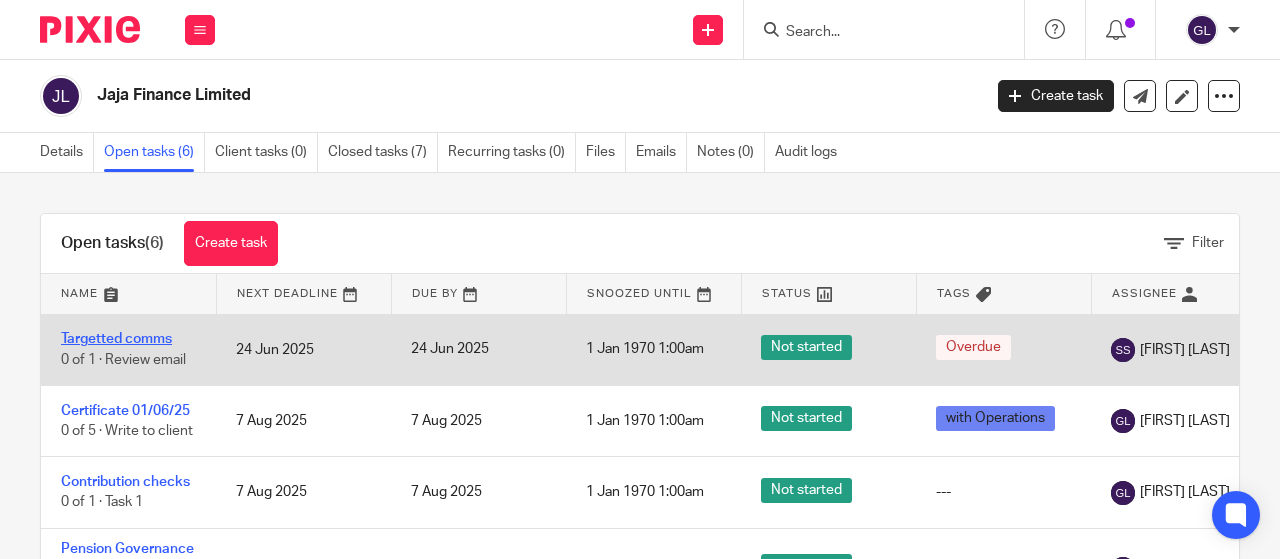 click on "Targetted comms" at bounding box center (116, 339) 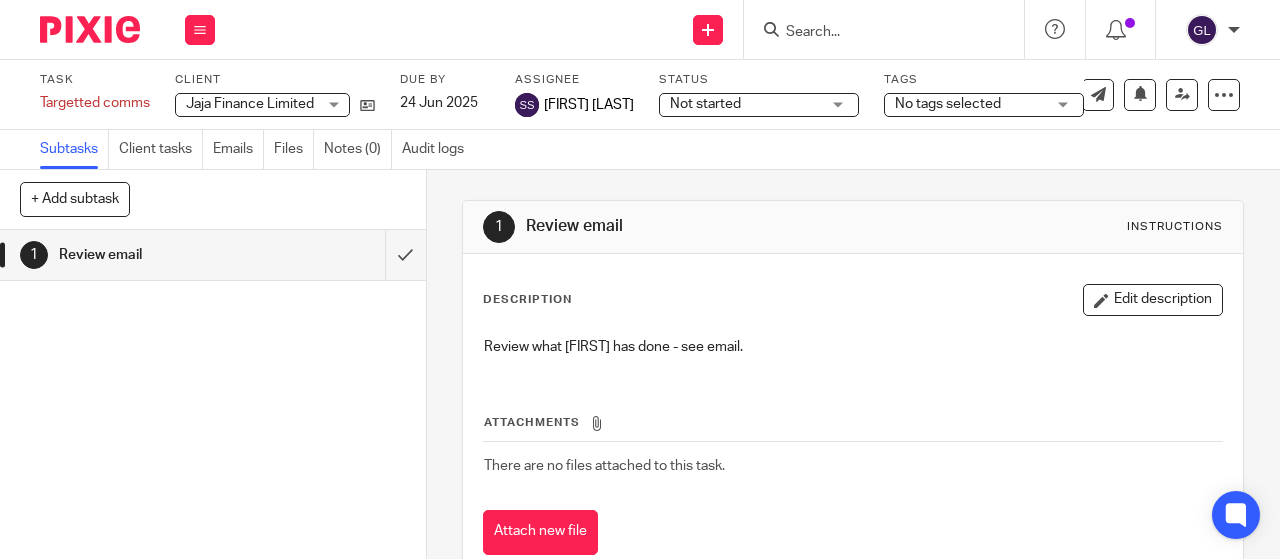 scroll, scrollTop: 0, scrollLeft: 0, axis: both 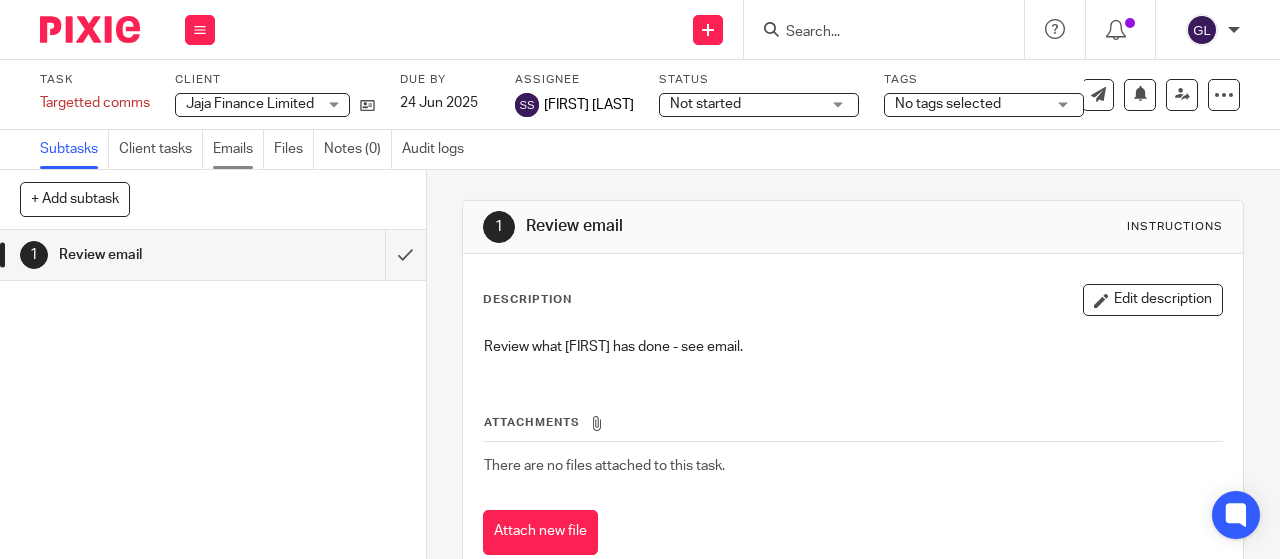 click on "Emails" at bounding box center (238, 149) 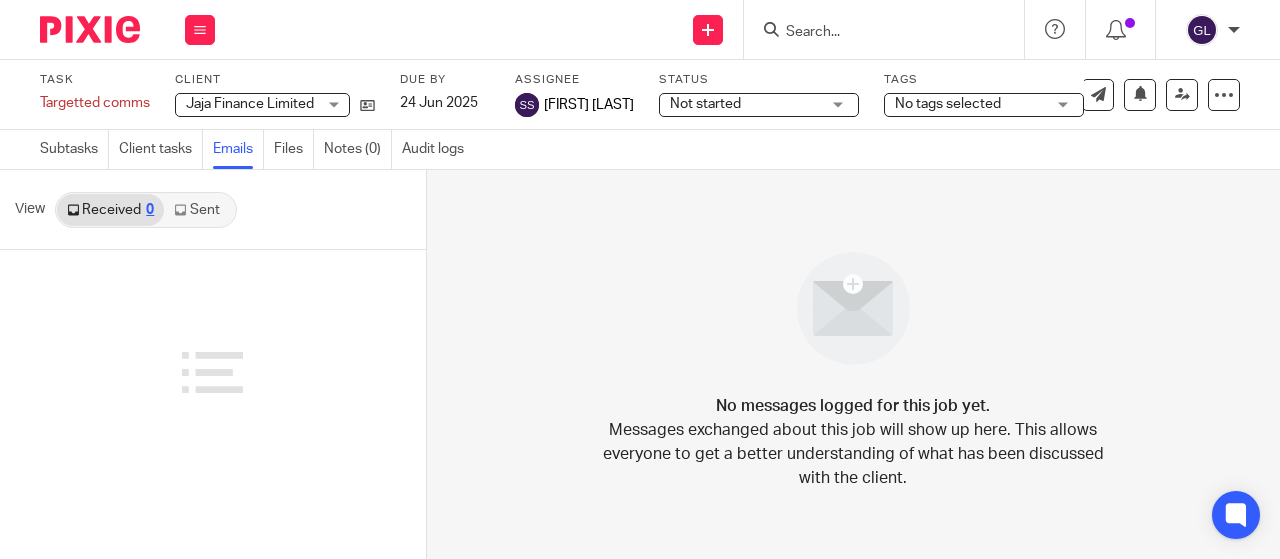 scroll, scrollTop: 0, scrollLeft: 0, axis: both 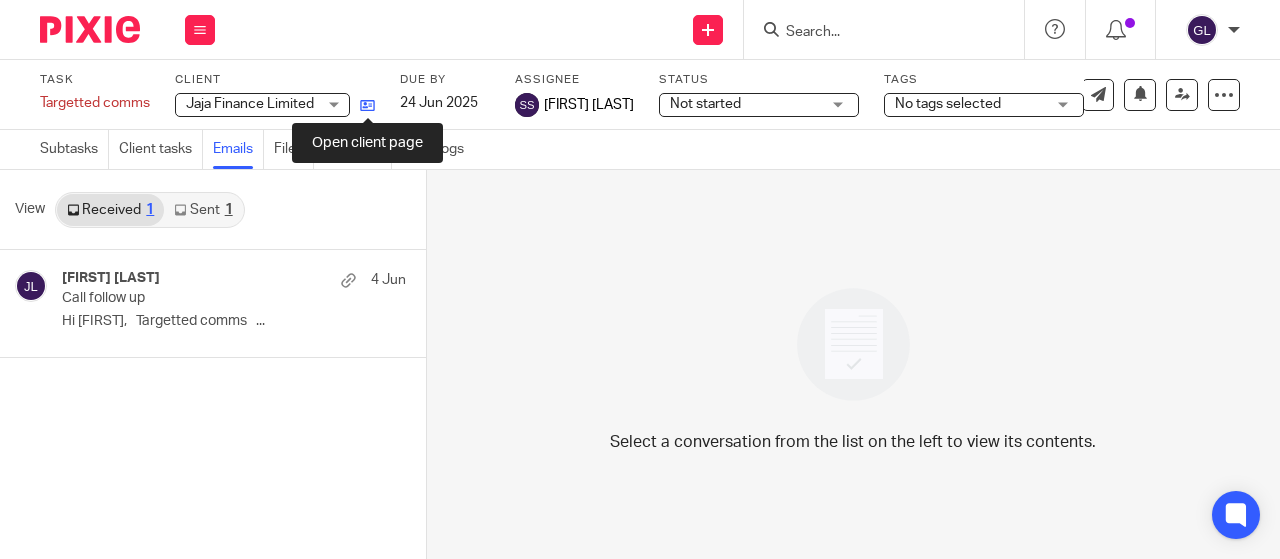 click at bounding box center [367, 105] 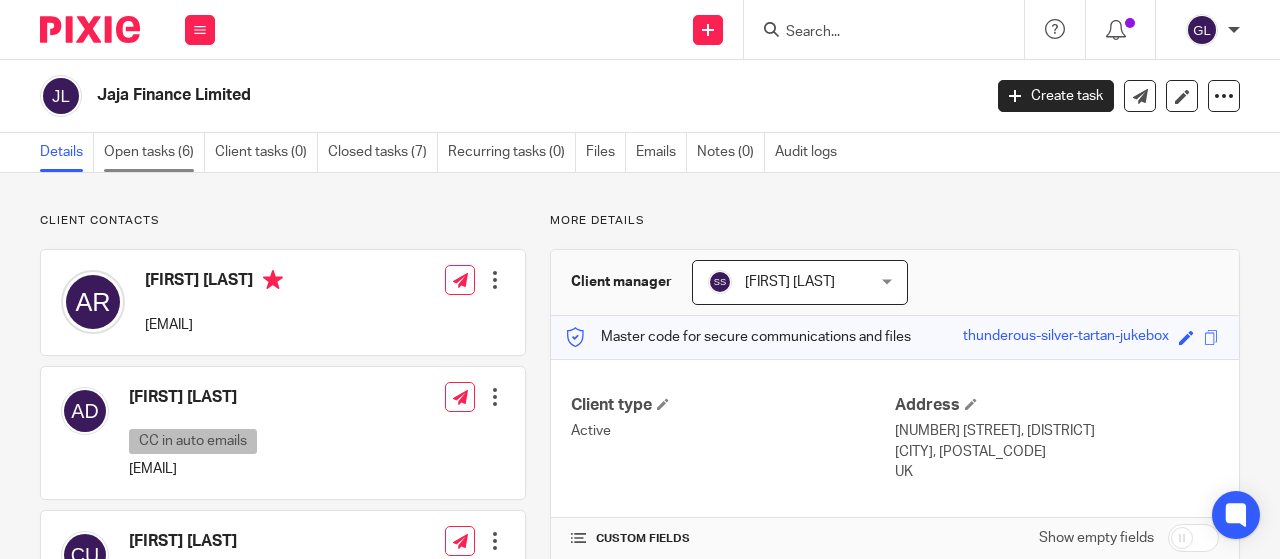 scroll, scrollTop: 0, scrollLeft: 0, axis: both 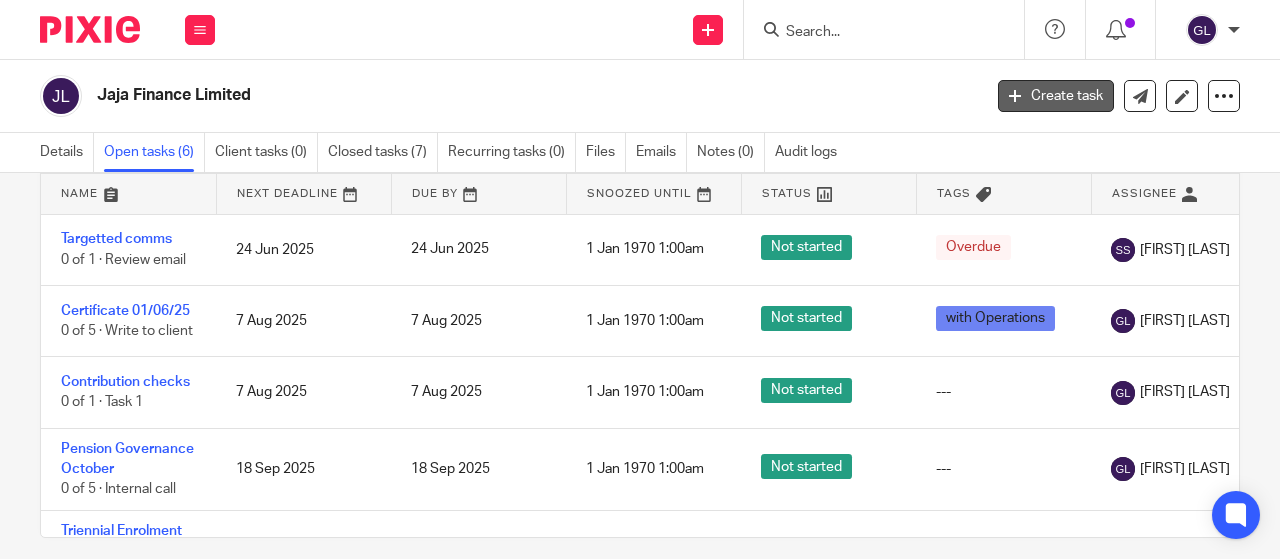 click on "Create task" at bounding box center (1056, 96) 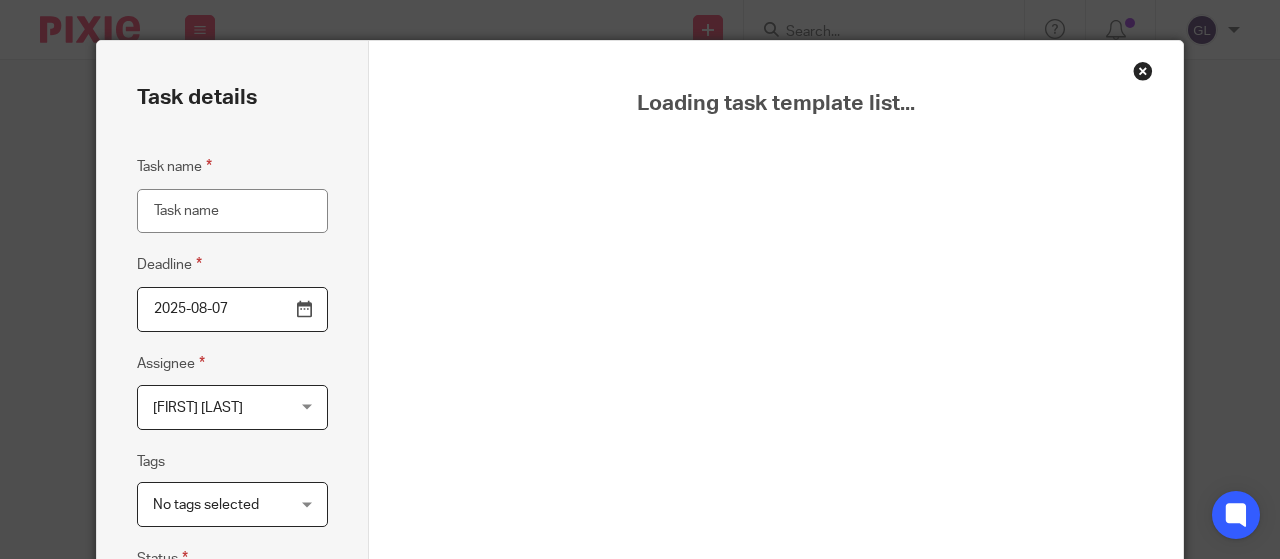 scroll, scrollTop: 0, scrollLeft: 0, axis: both 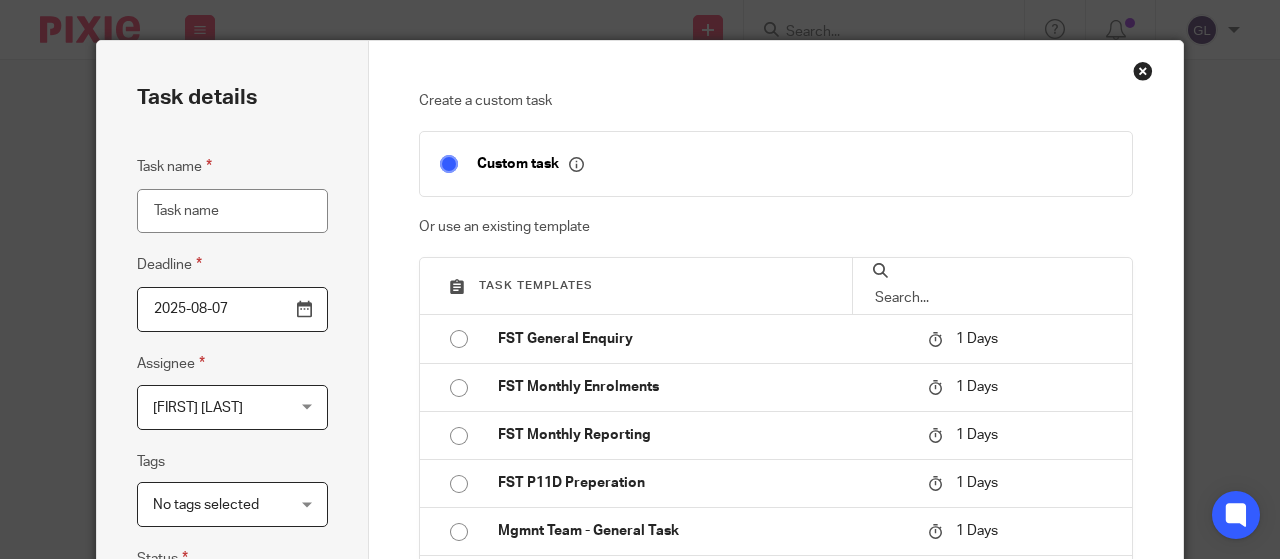 click on "Task name" at bounding box center (232, 211) 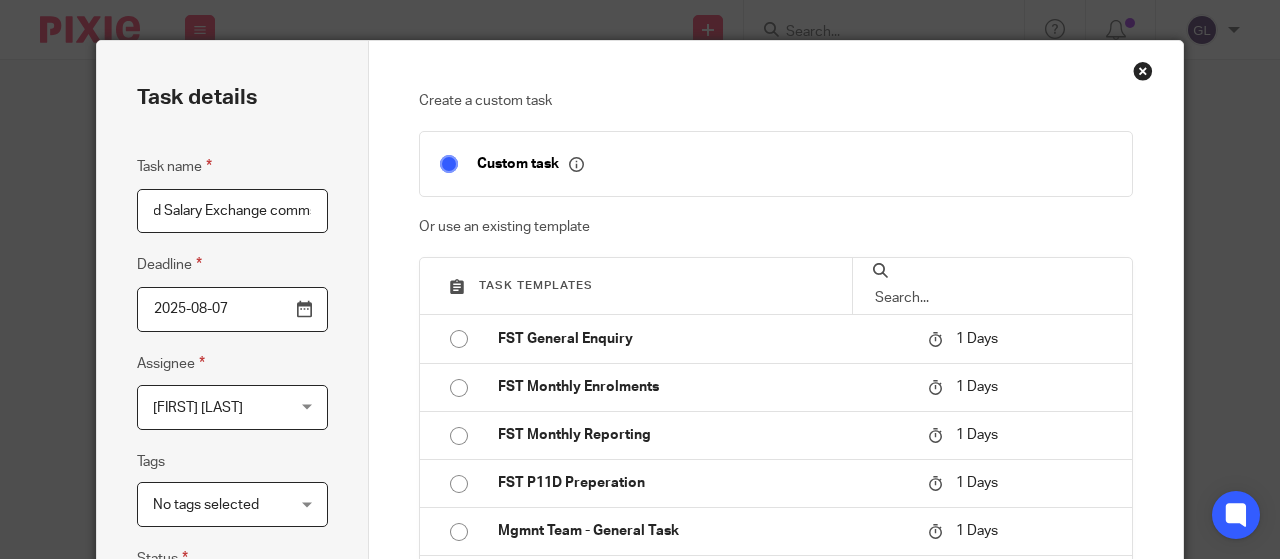 scroll, scrollTop: 0, scrollLeft: 50, axis: horizontal 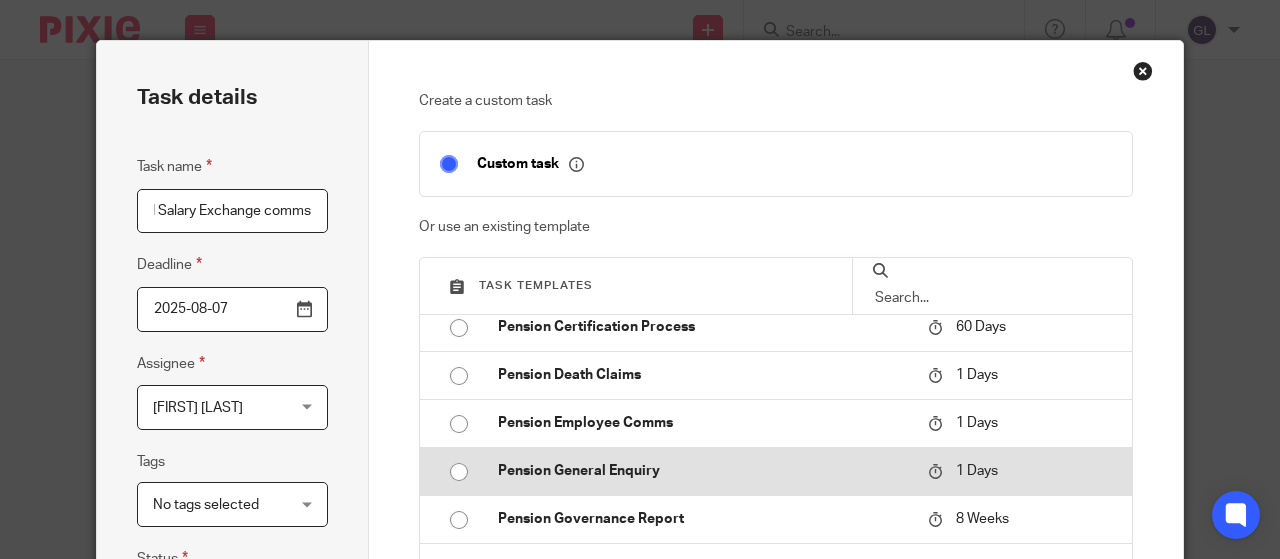 type on "Capped Salary Exchange comms" 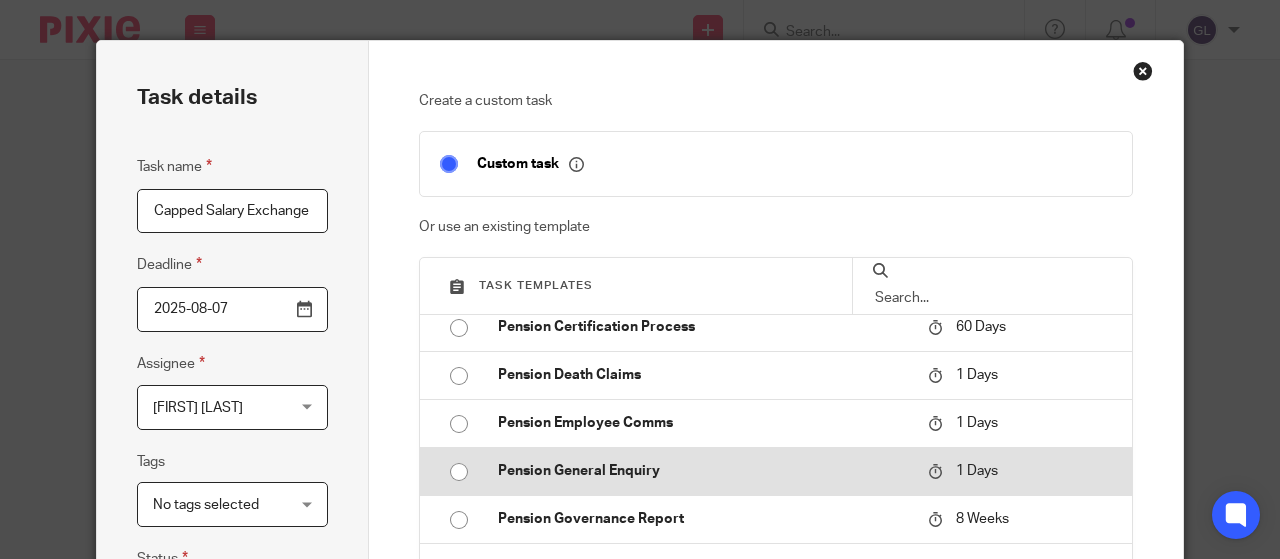 click at bounding box center [459, 472] 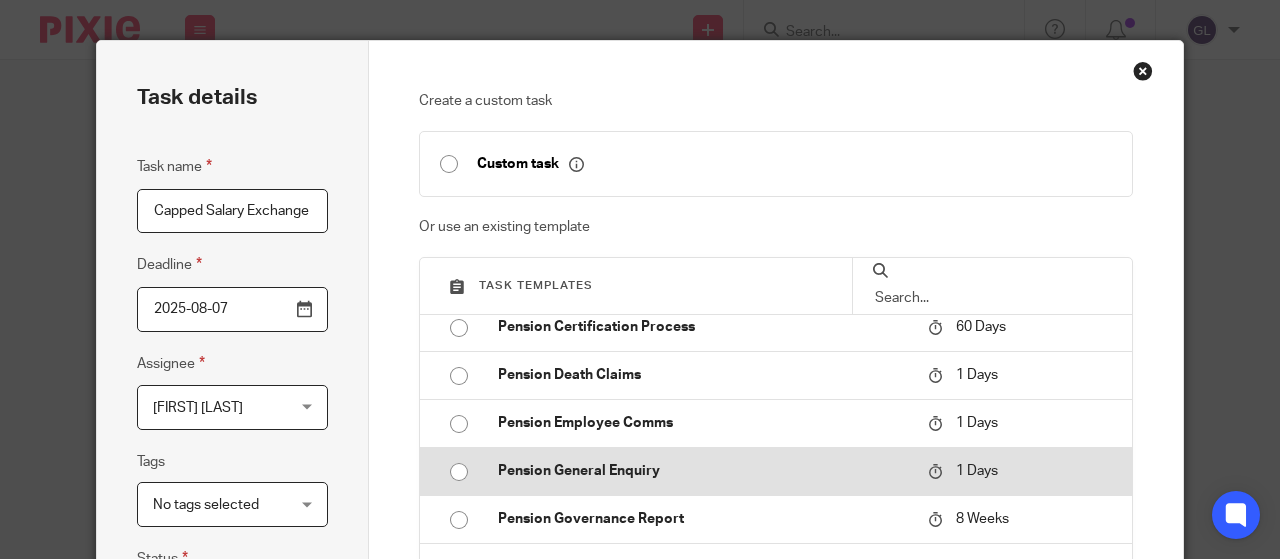 type on "2025-08-08" 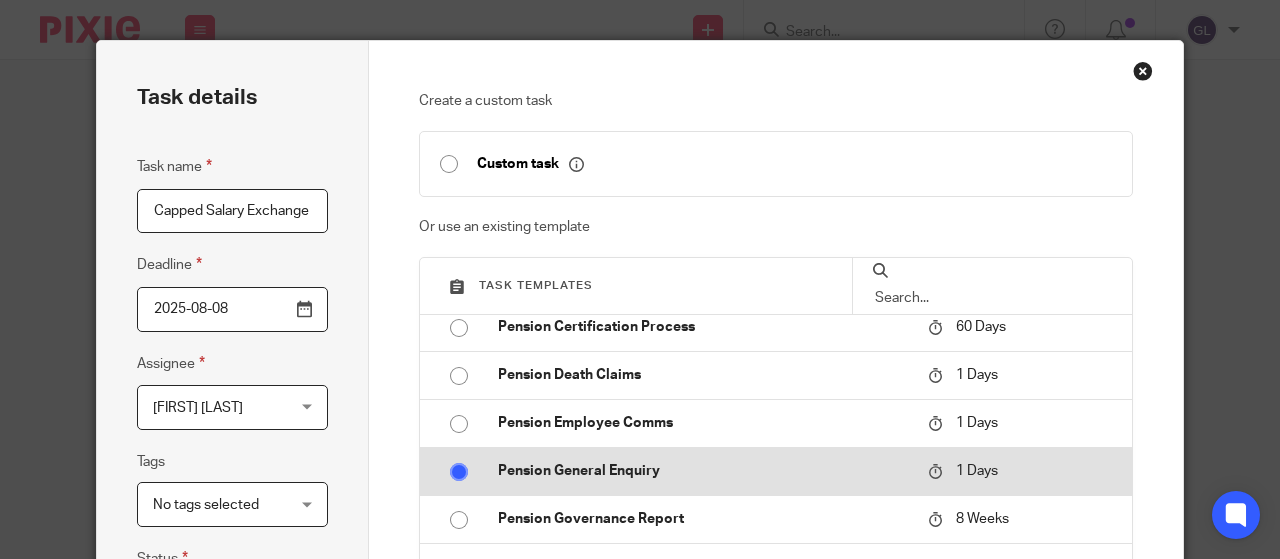 checkbox on "false" 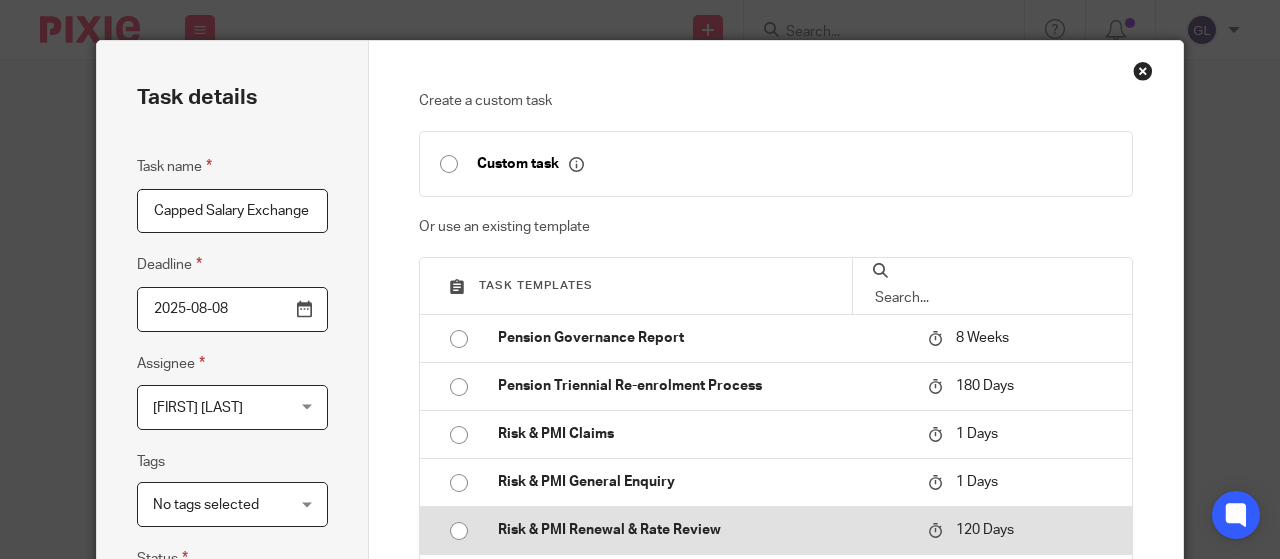 scroll, scrollTop: 488, scrollLeft: 0, axis: vertical 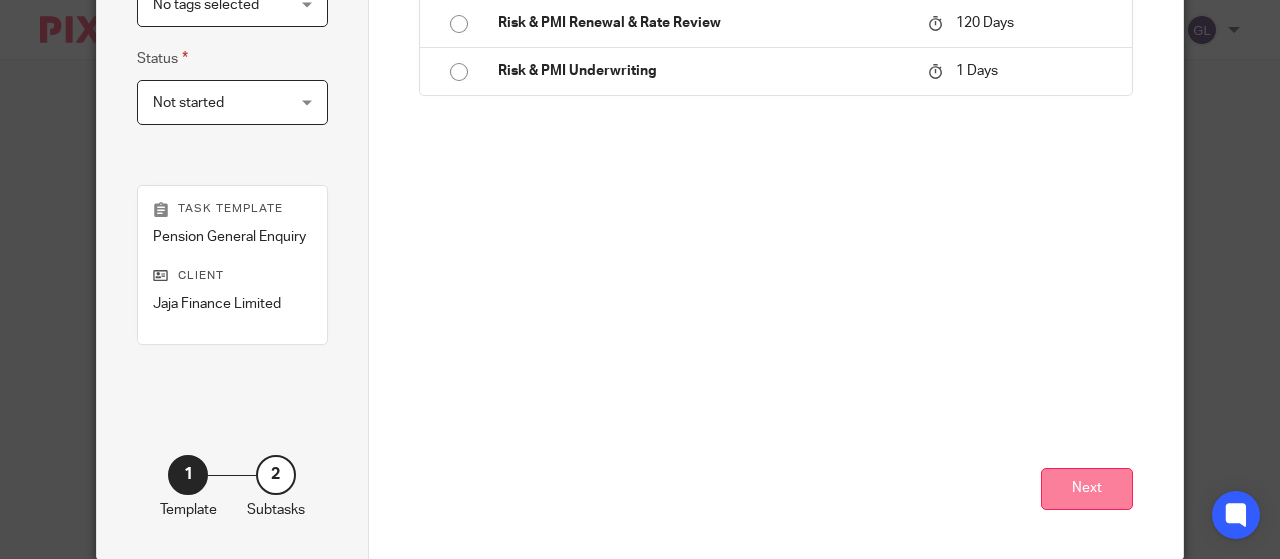 click on "Next" at bounding box center (1087, 489) 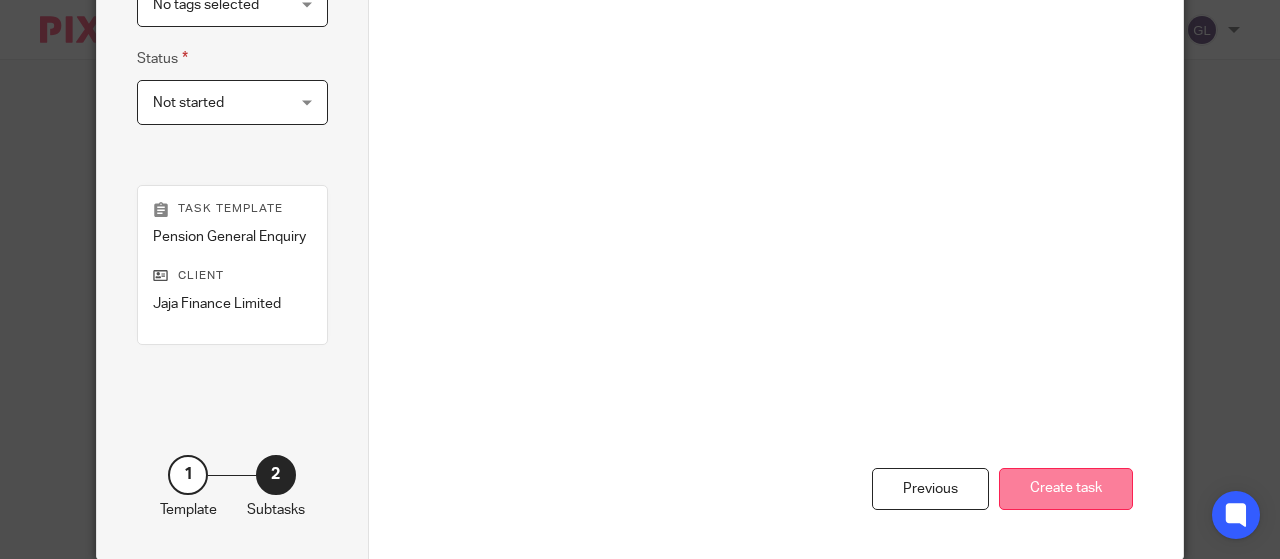 click on "Create task" at bounding box center [1066, 489] 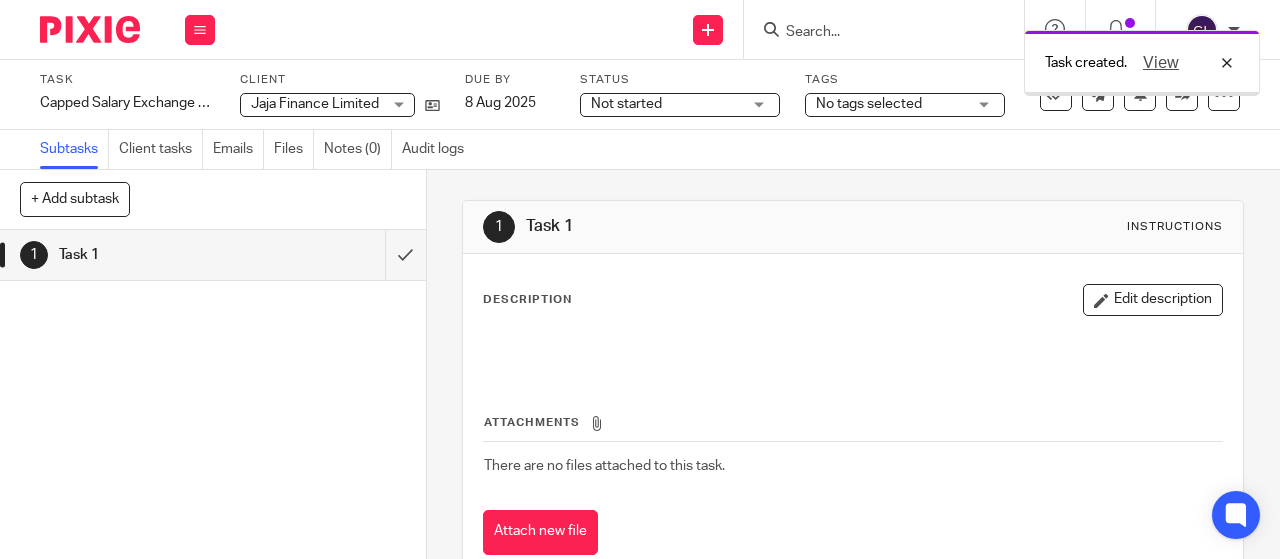 scroll, scrollTop: 0, scrollLeft: 0, axis: both 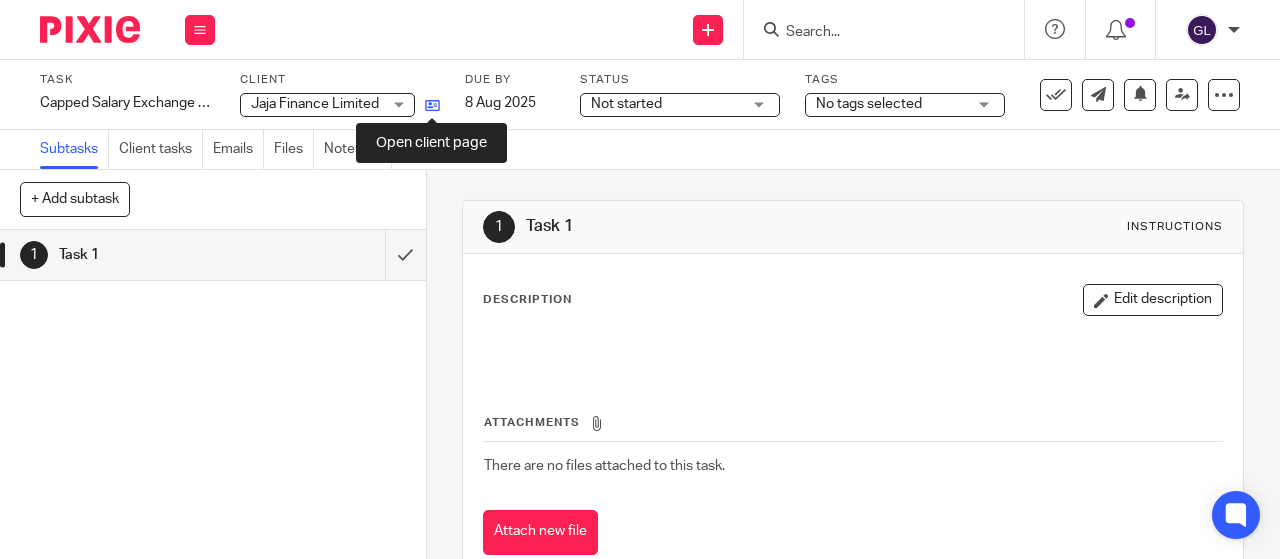 click at bounding box center [432, 105] 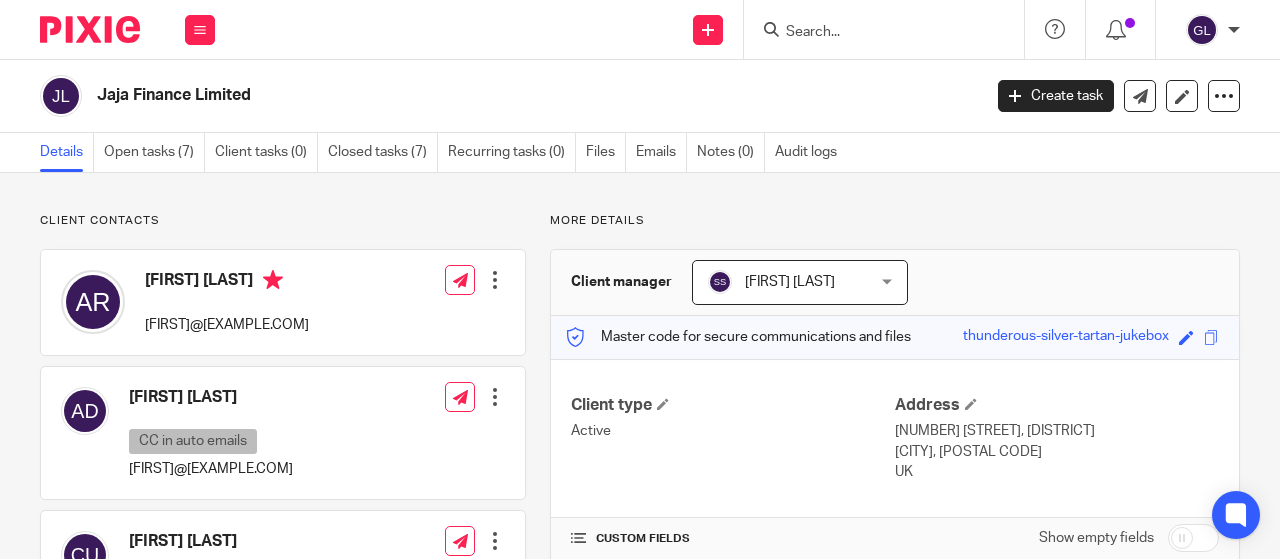 scroll, scrollTop: 0, scrollLeft: 0, axis: both 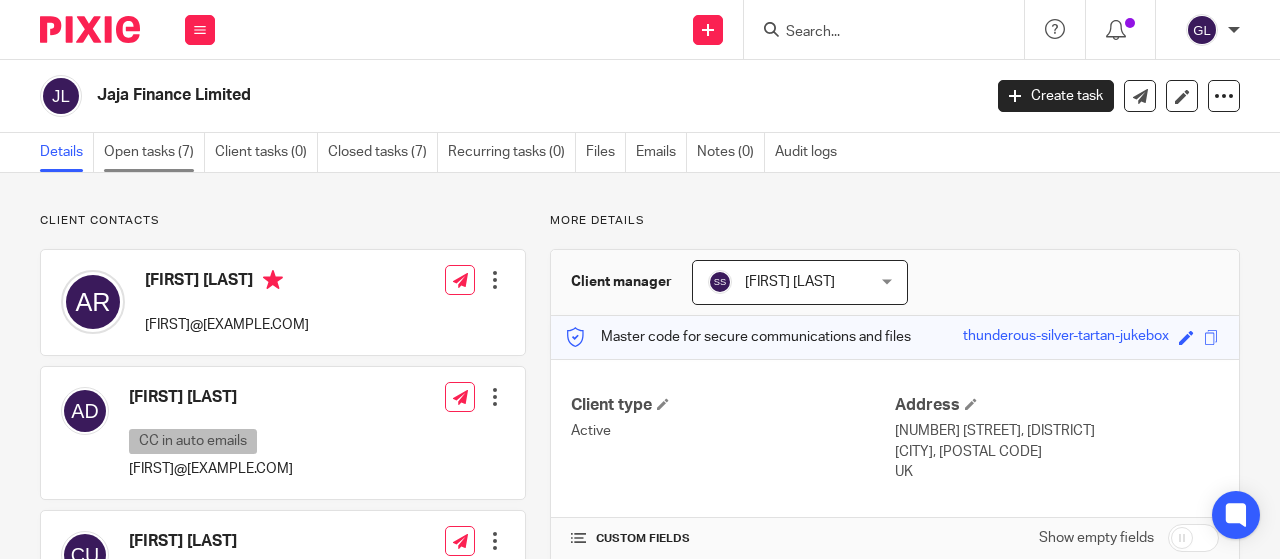 click on "Open tasks (7)" at bounding box center (154, 152) 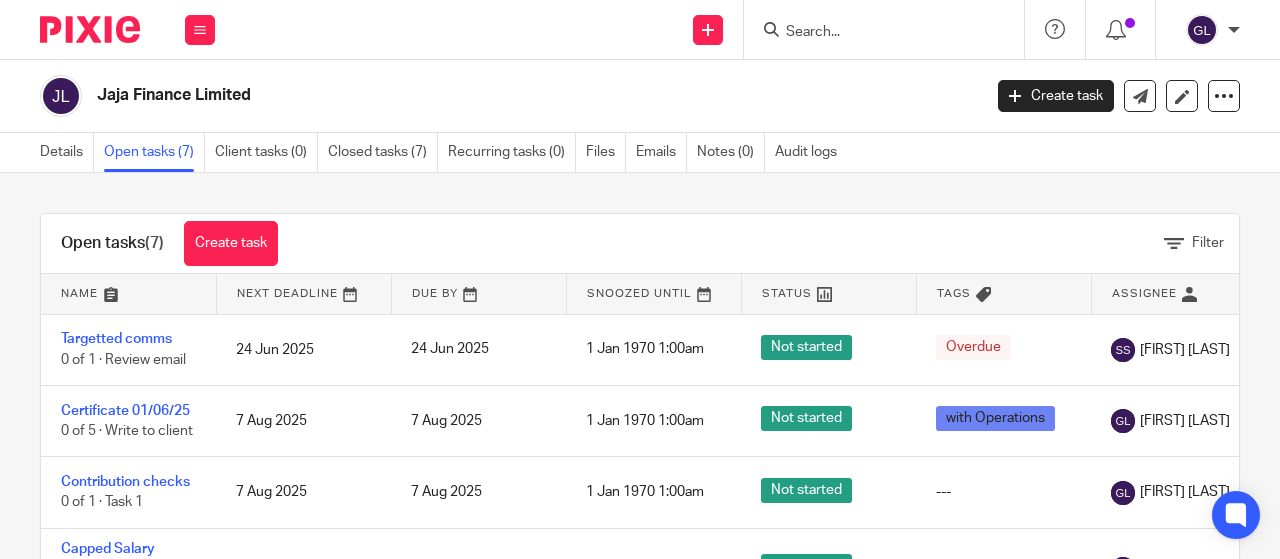 scroll, scrollTop: 0, scrollLeft: 0, axis: both 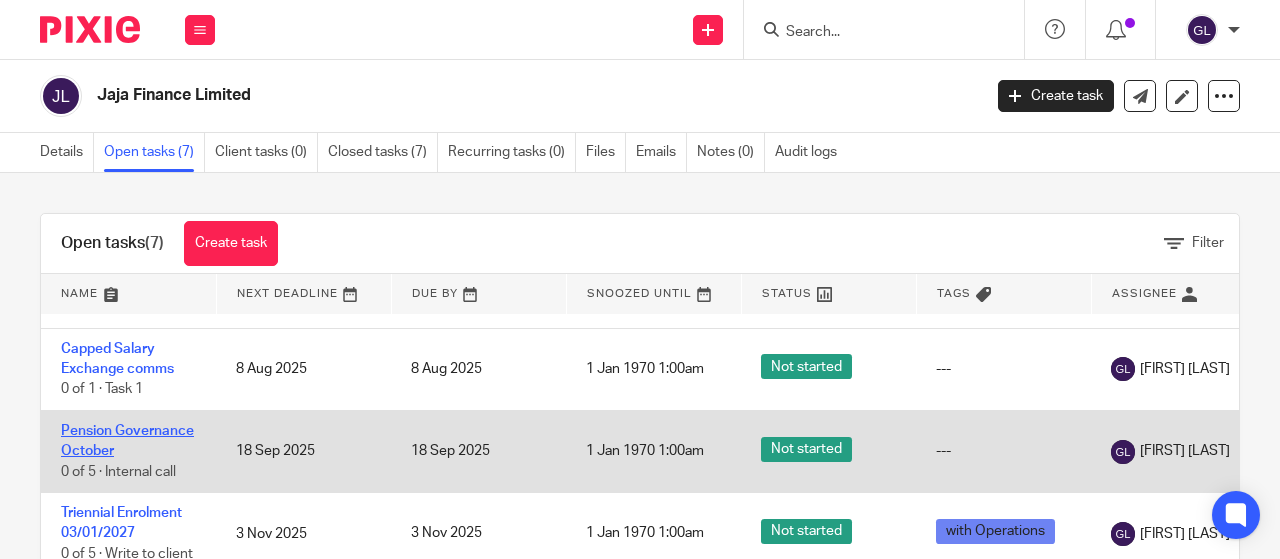 click on "Pension Governance October" at bounding box center (127, 441) 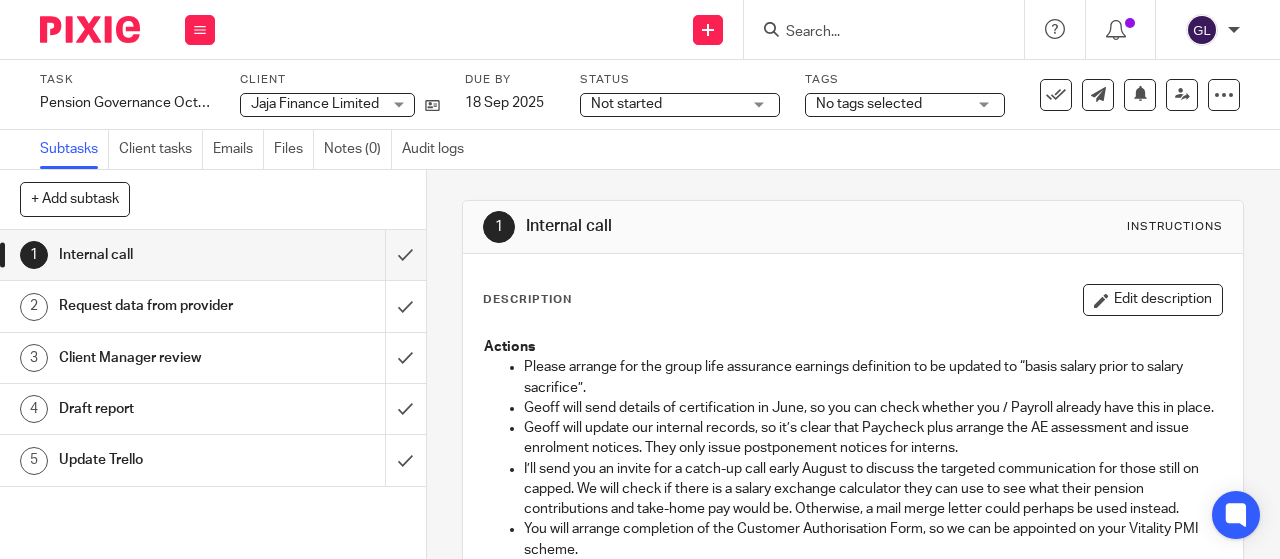 scroll, scrollTop: 0, scrollLeft: 0, axis: both 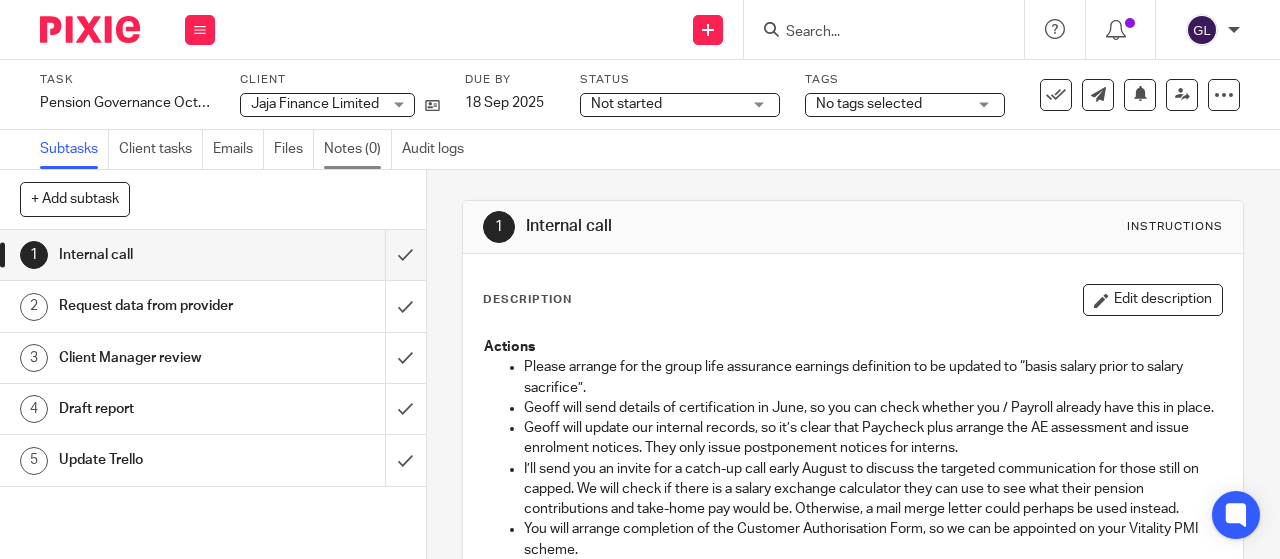 click on "Notes (0)" at bounding box center (358, 149) 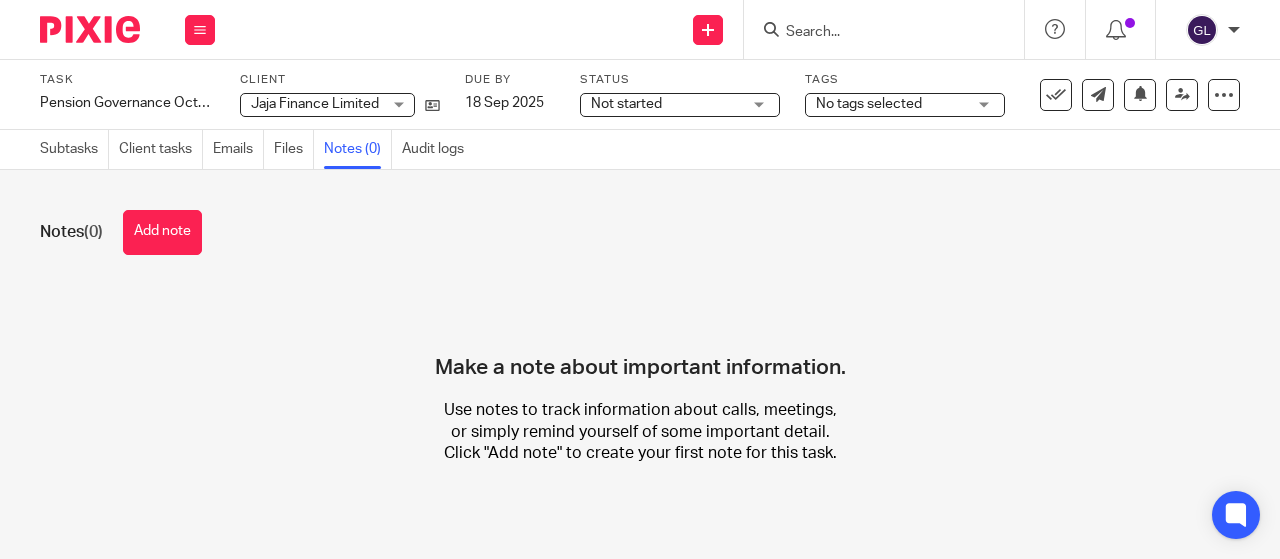 scroll, scrollTop: 0, scrollLeft: 0, axis: both 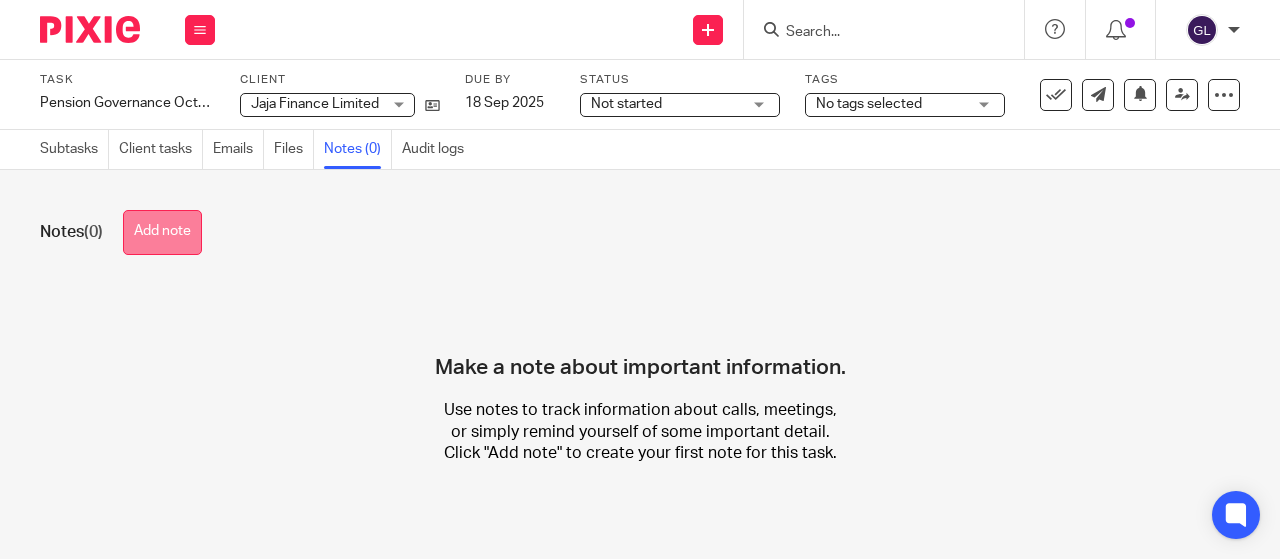 click on "Add note" at bounding box center (162, 232) 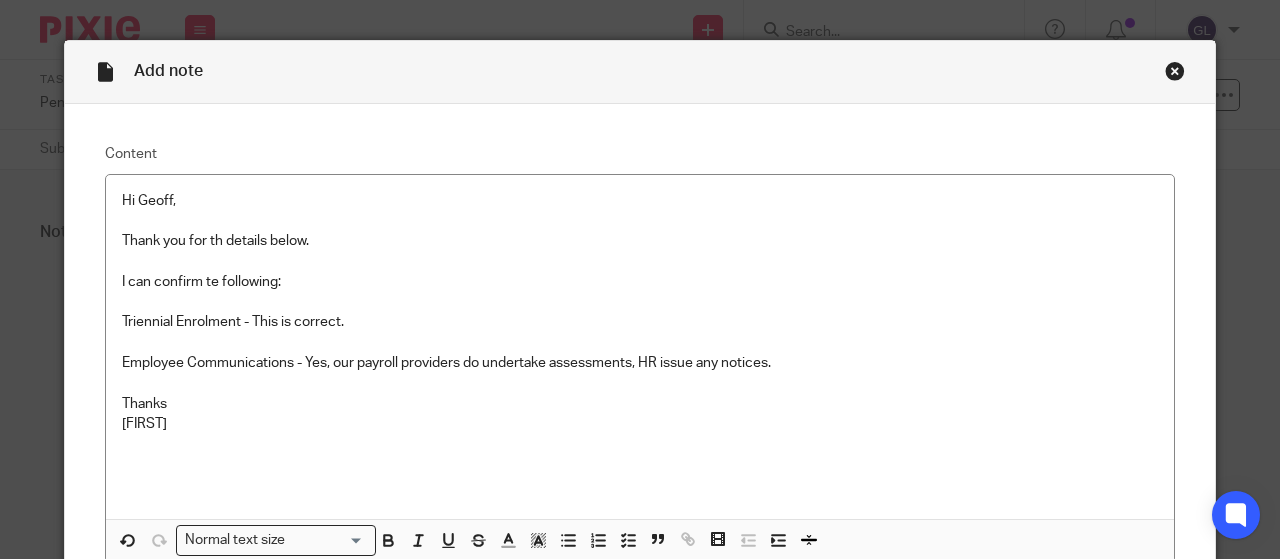 click at bounding box center [640, 444] 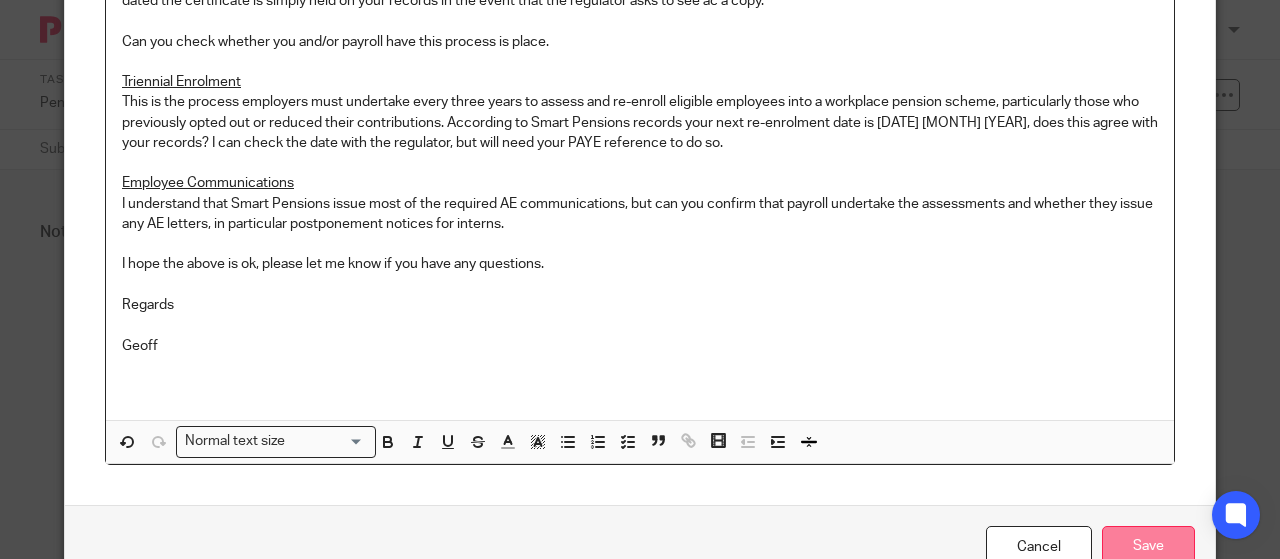 scroll, scrollTop: 732, scrollLeft: 0, axis: vertical 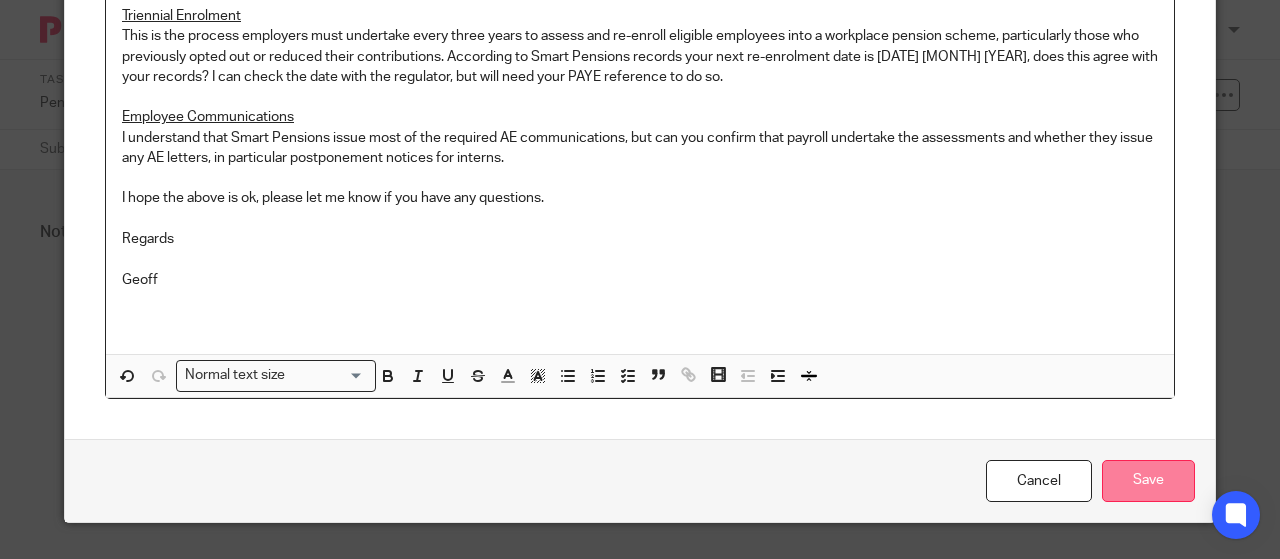 click on "Save" at bounding box center [1148, 481] 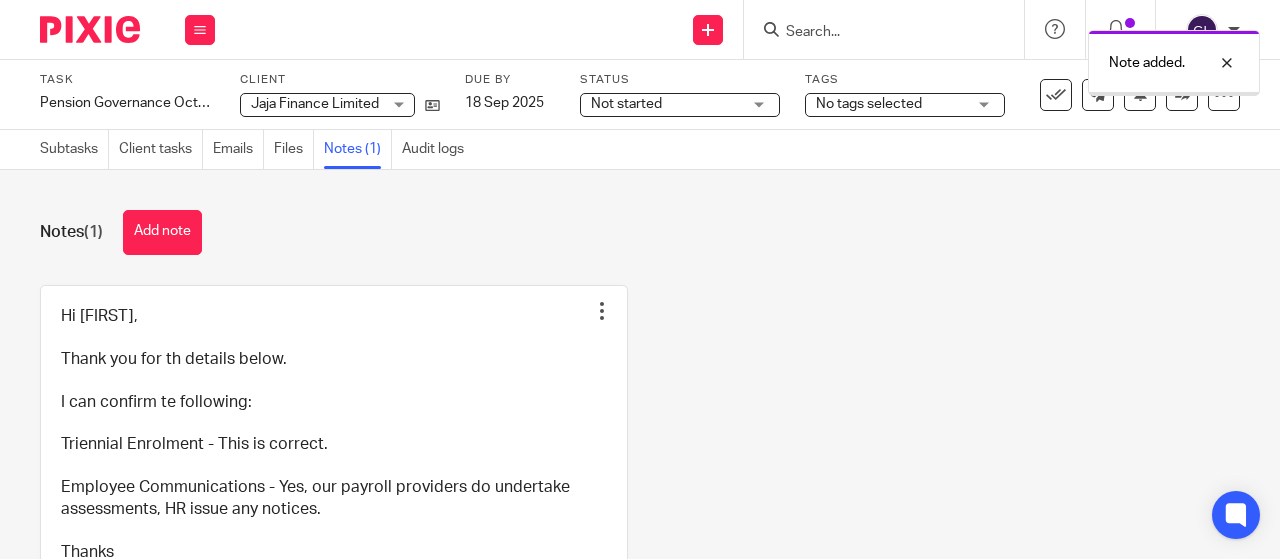 scroll, scrollTop: 0, scrollLeft: 0, axis: both 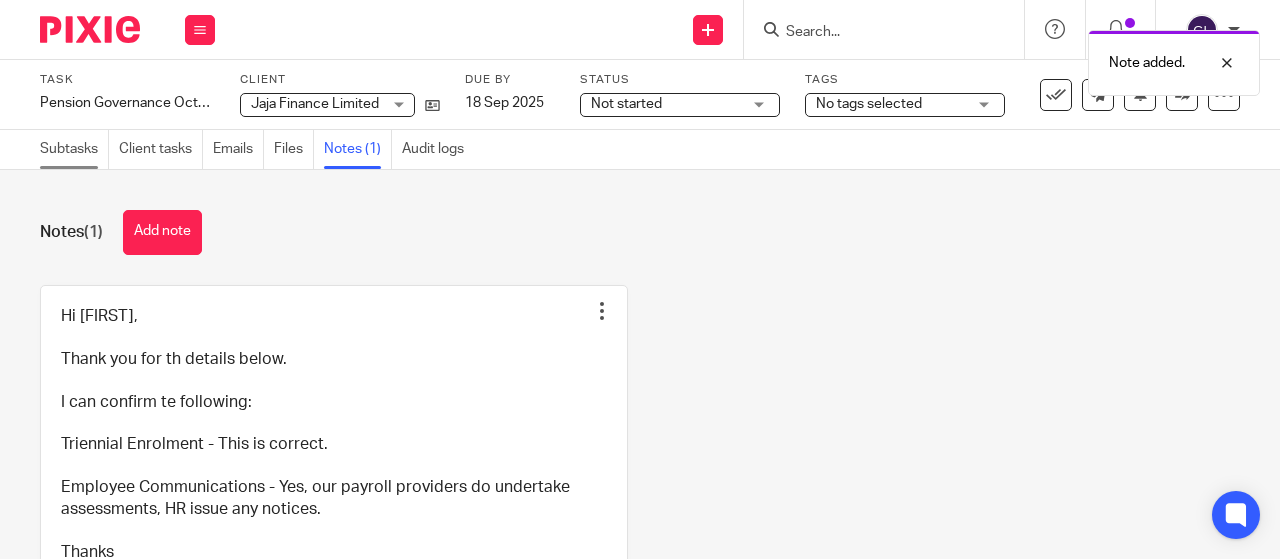 click on "Subtasks" at bounding box center (74, 149) 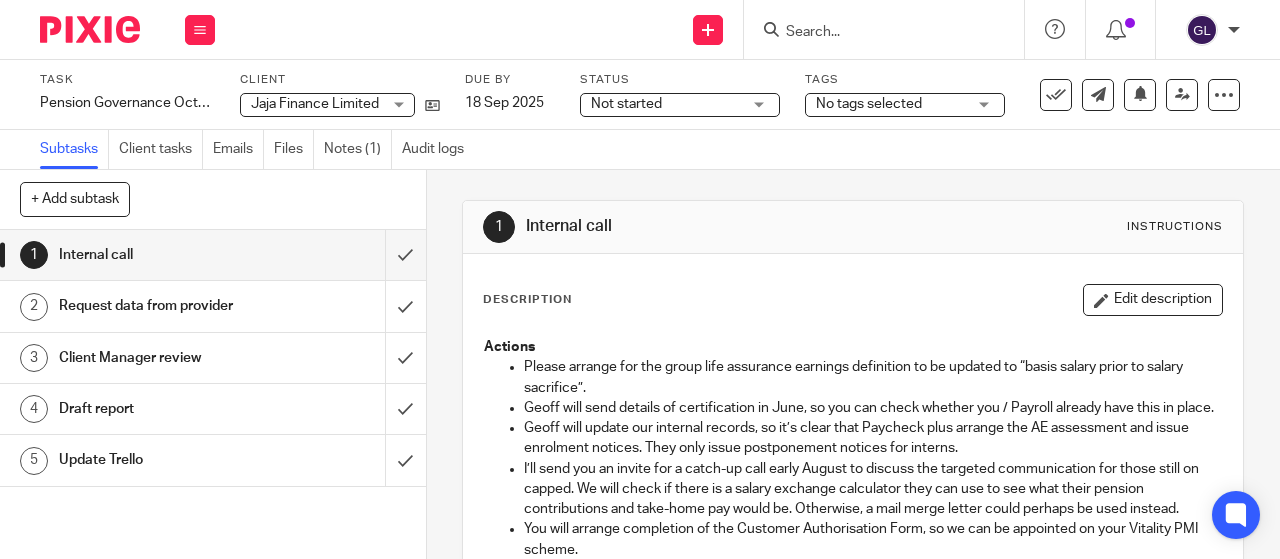 scroll, scrollTop: 0, scrollLeft: 0, axis: both 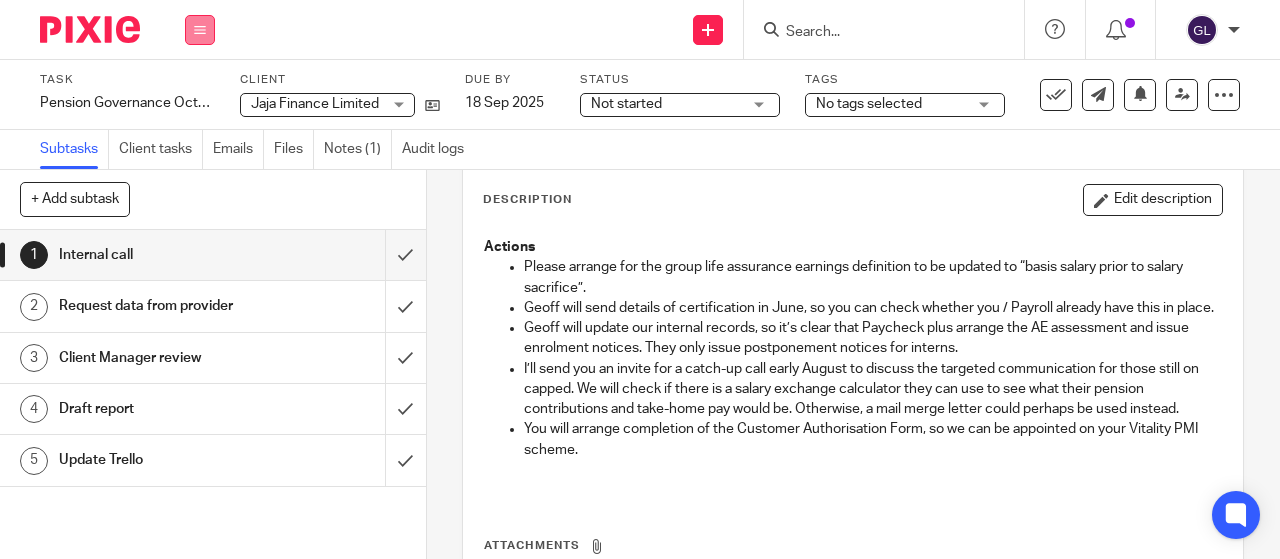 click at bounding box center [200, 30] 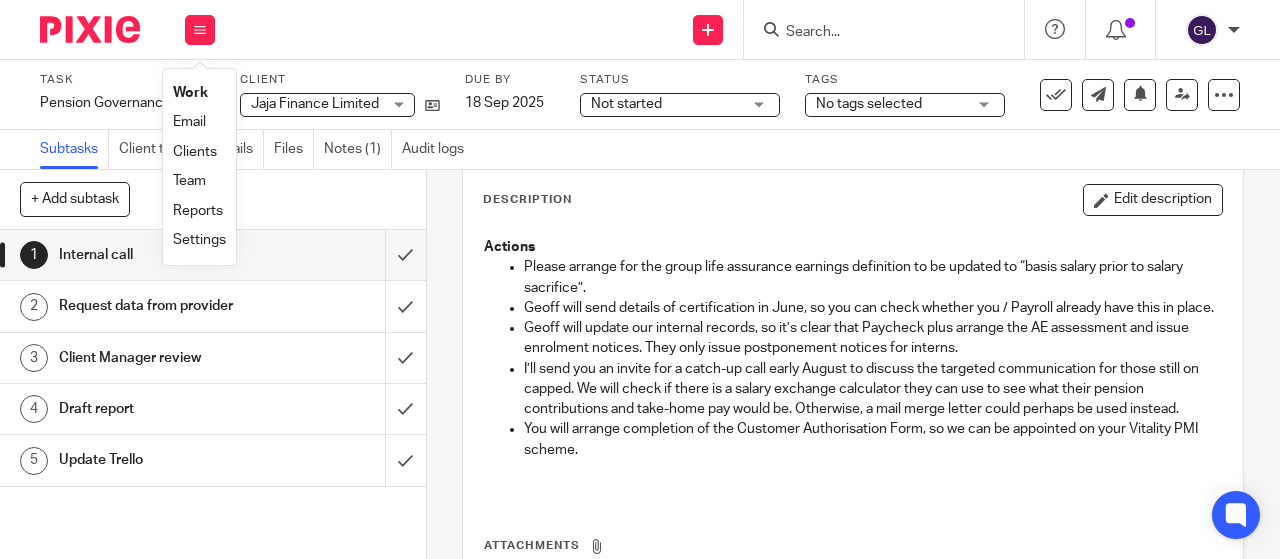 click on "Work" at bounding box center (190, 93) 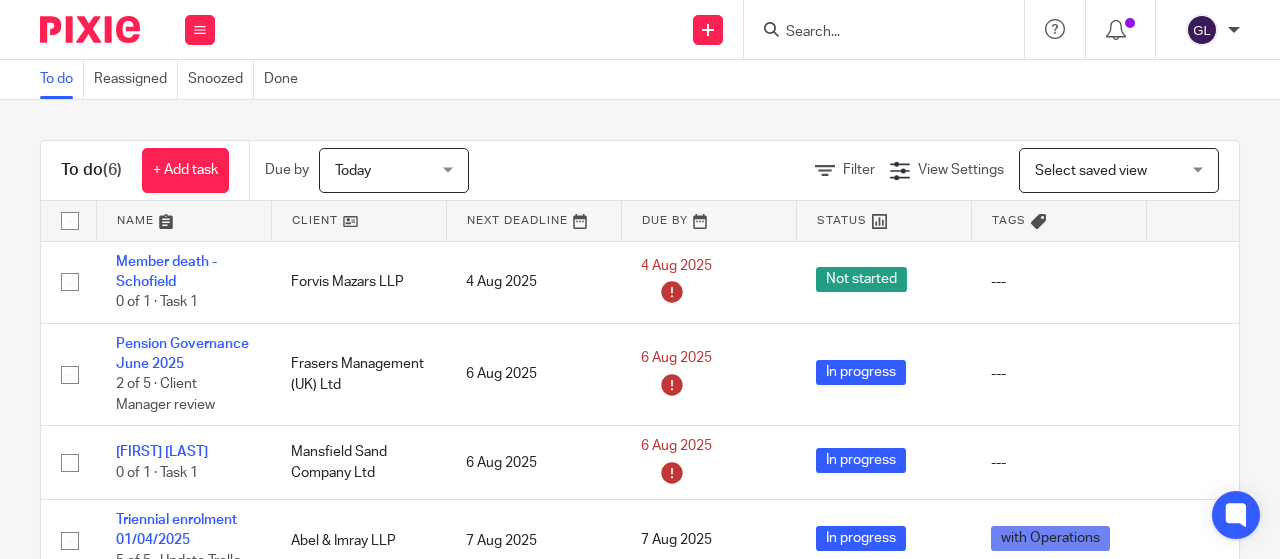 scroll, scrollTop: 0, scrollLeft: 0, axis: both 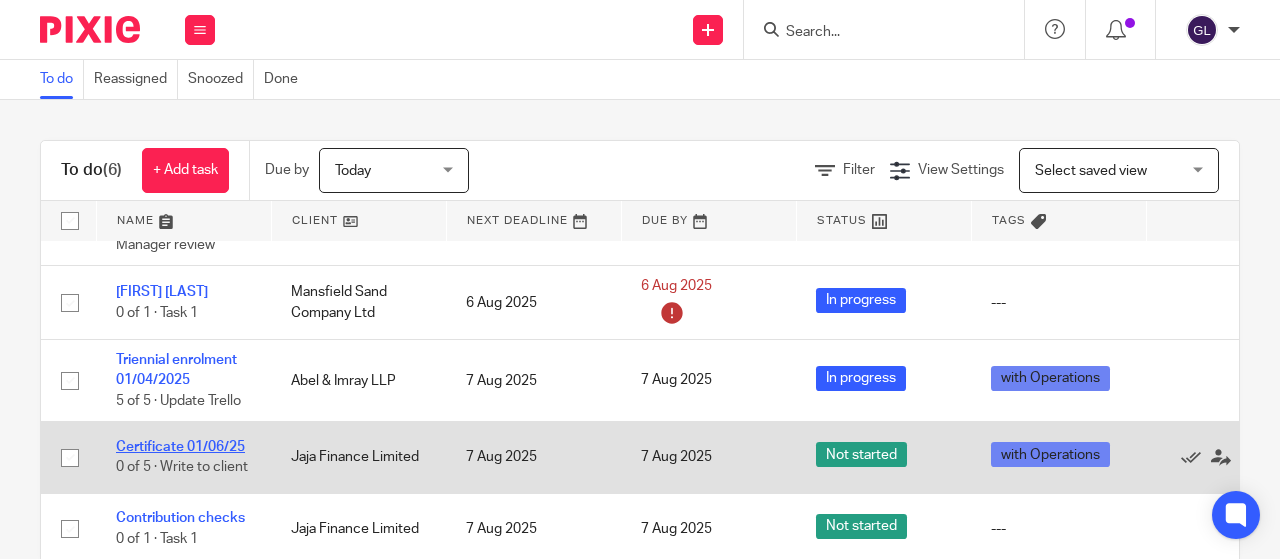 click on "Certificate 01/06/25" at bounding box center [180, 447] 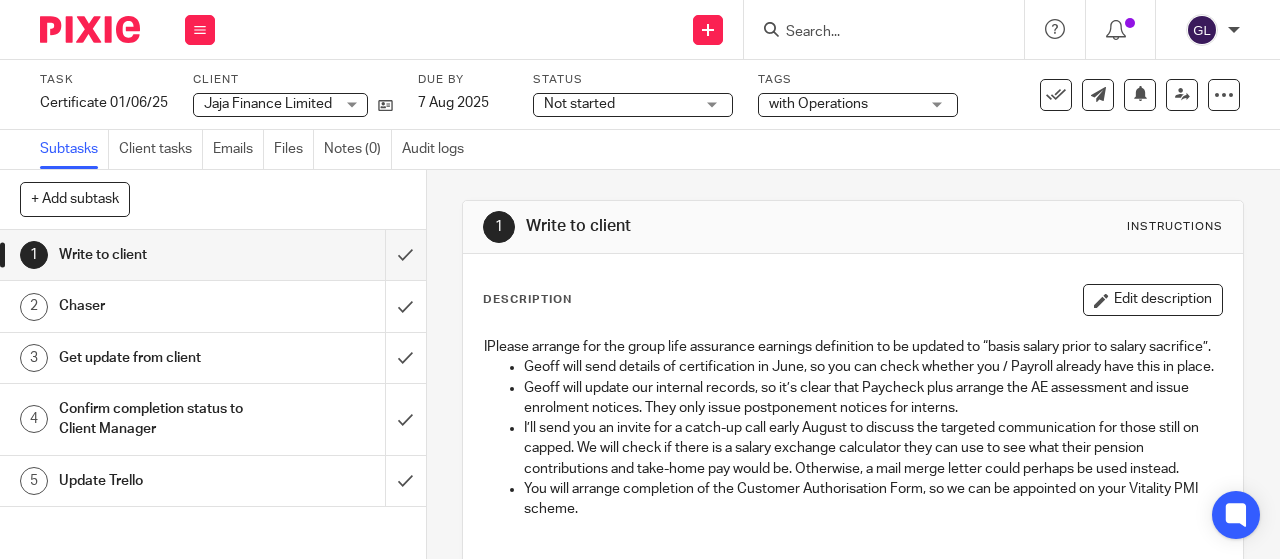 scroll, scrollTop: 0, scrollLeft: 0, axis: both 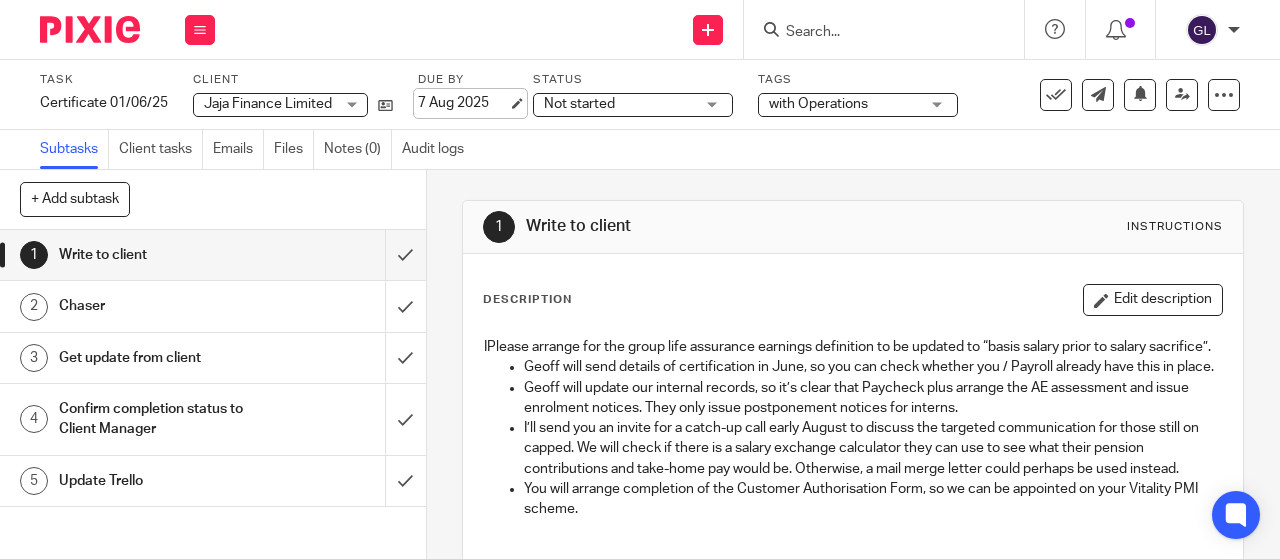 click on "7 Aug 2025" at bounding box center (463, 103) 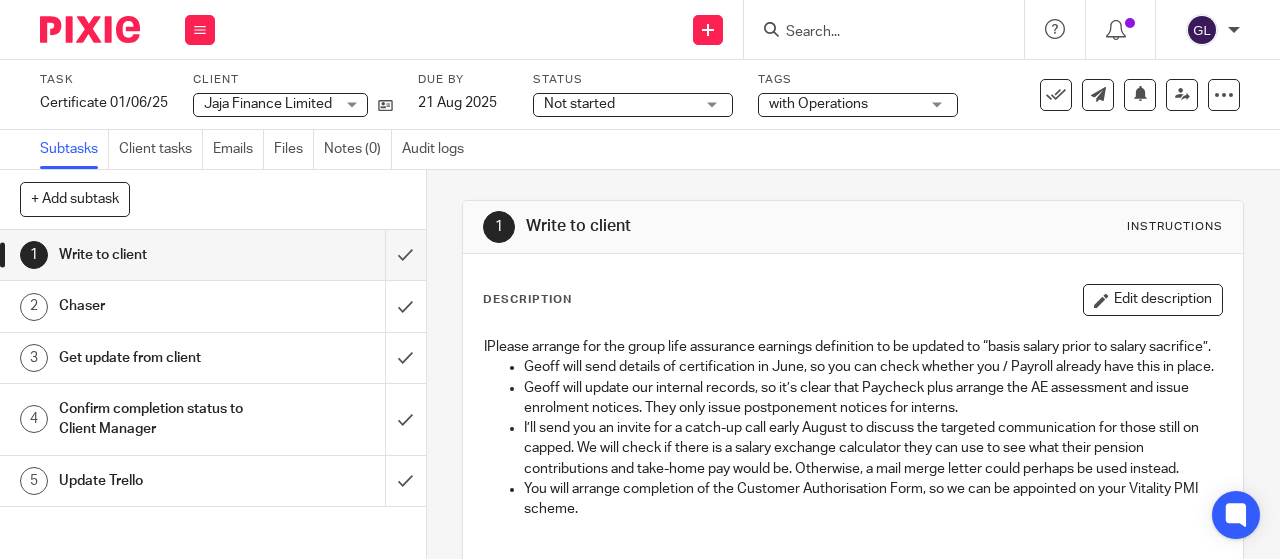 click on "Not started" at bounding box center [579, 104] 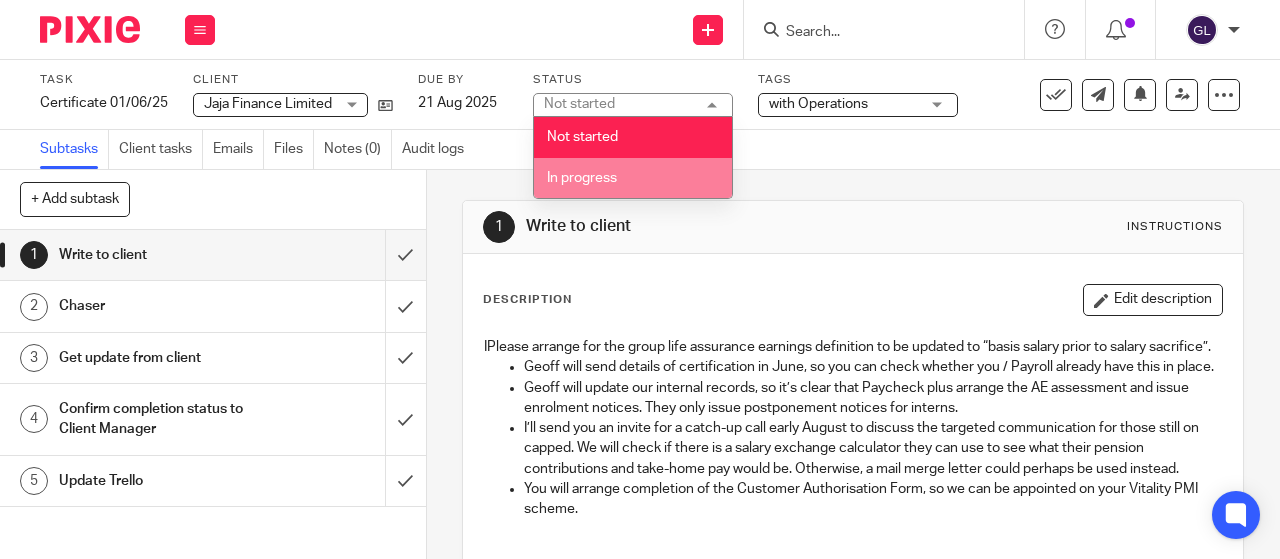 click on "In progress" at bounding box center [582, 178] 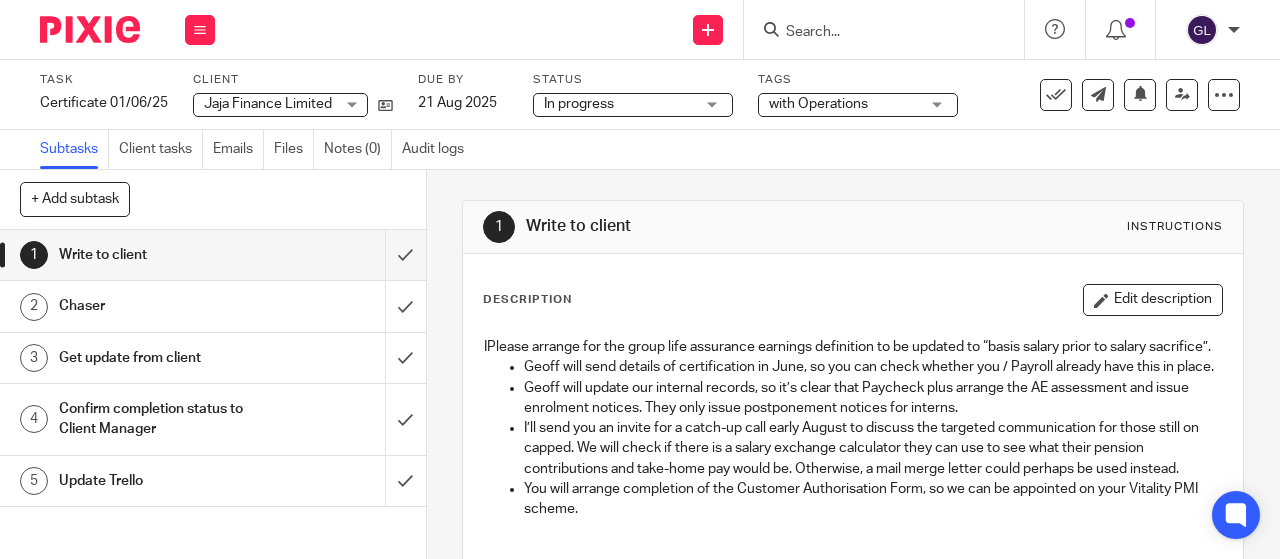 drag, startPoint x: 206, startPoint y: 24, endPoint x: 218, endPoint y: 45, distance: 24.186773 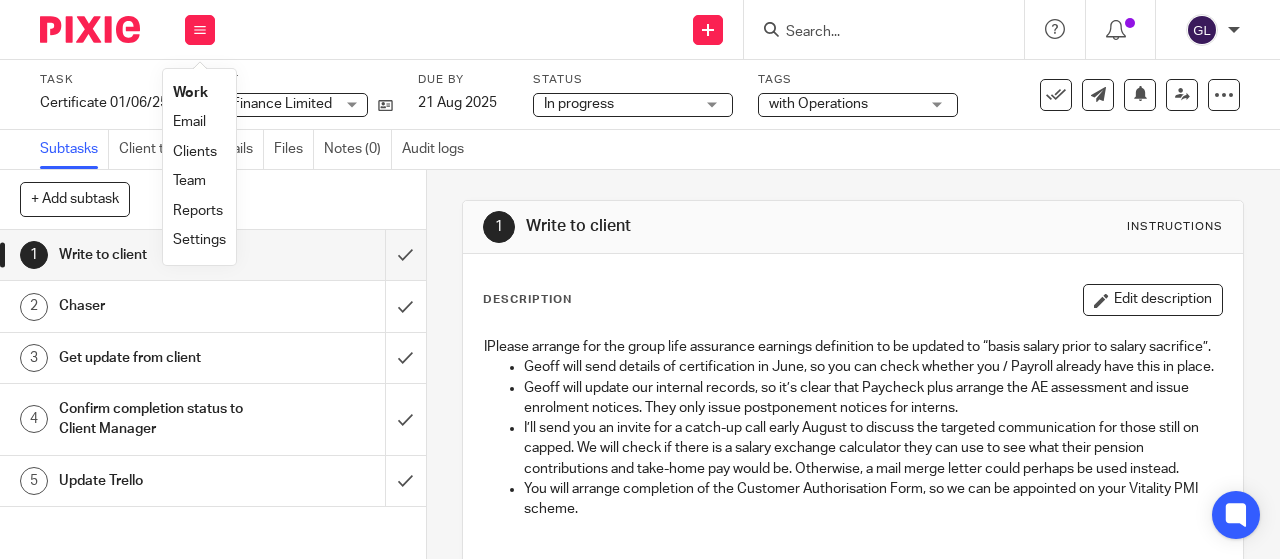 click on "Work" at bounding box center [190, 93] 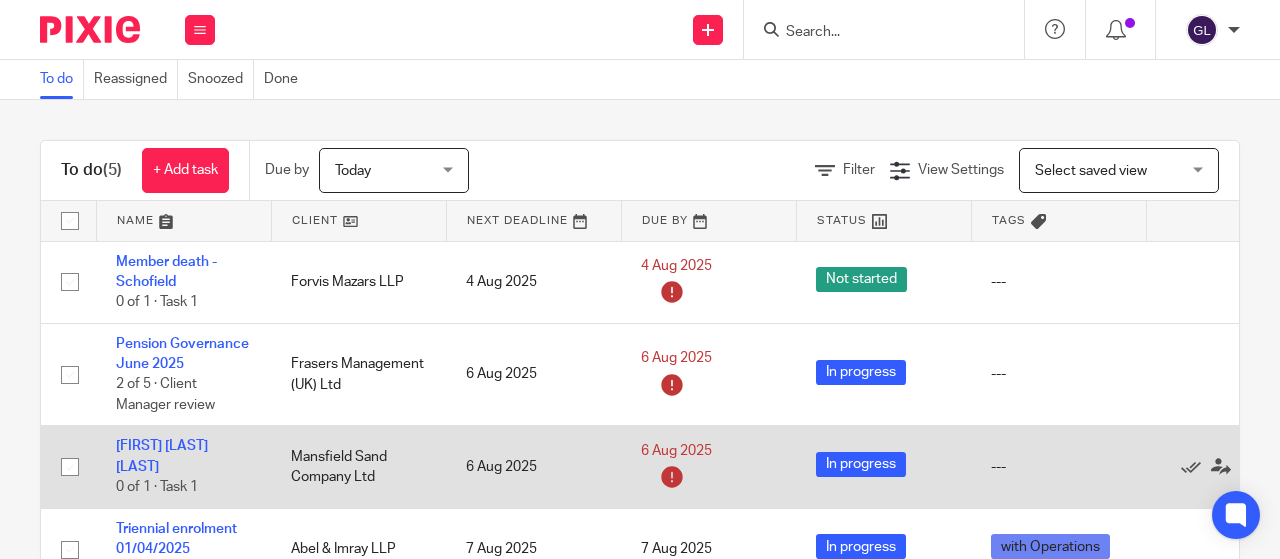 scroll, scrollTop: 0, scrollLeft: 0, axis: both 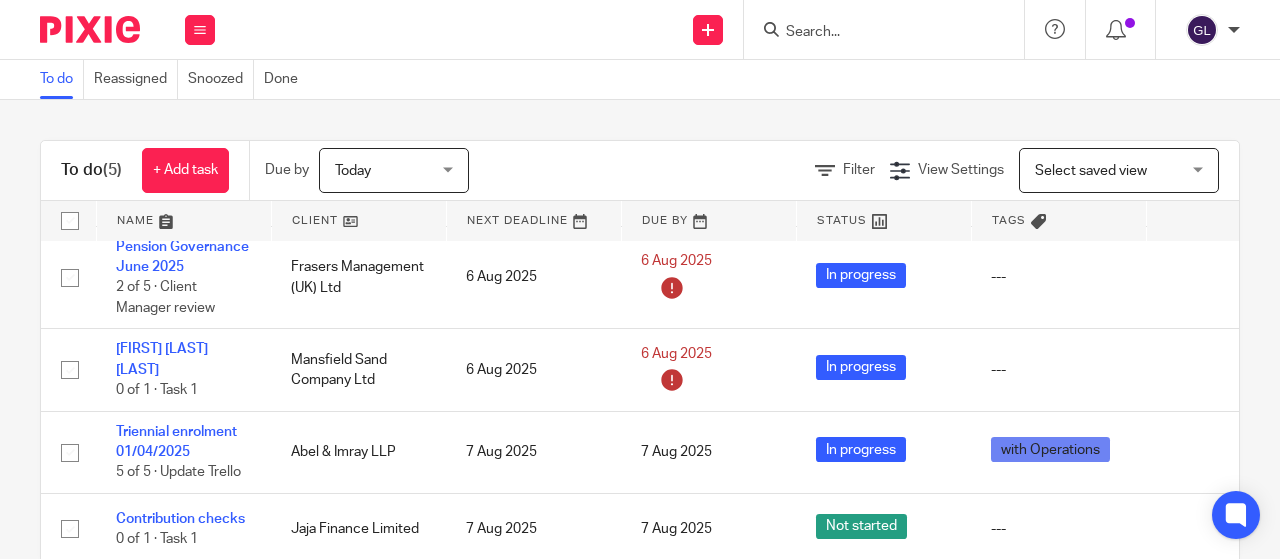 click at bounding box center (874, 33) 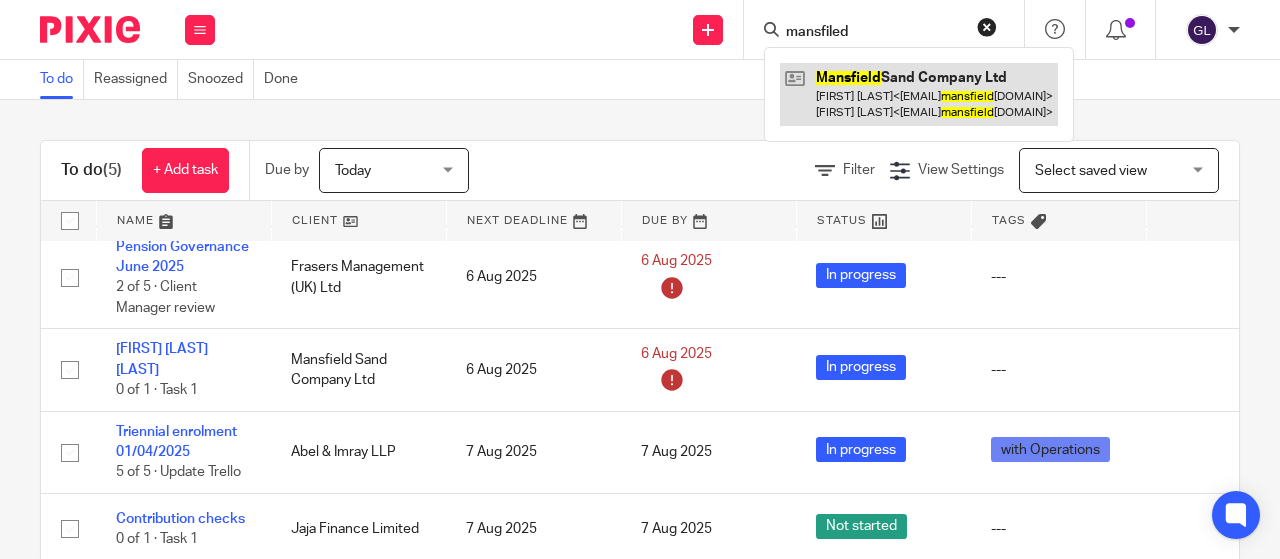 type on "mansfiled" 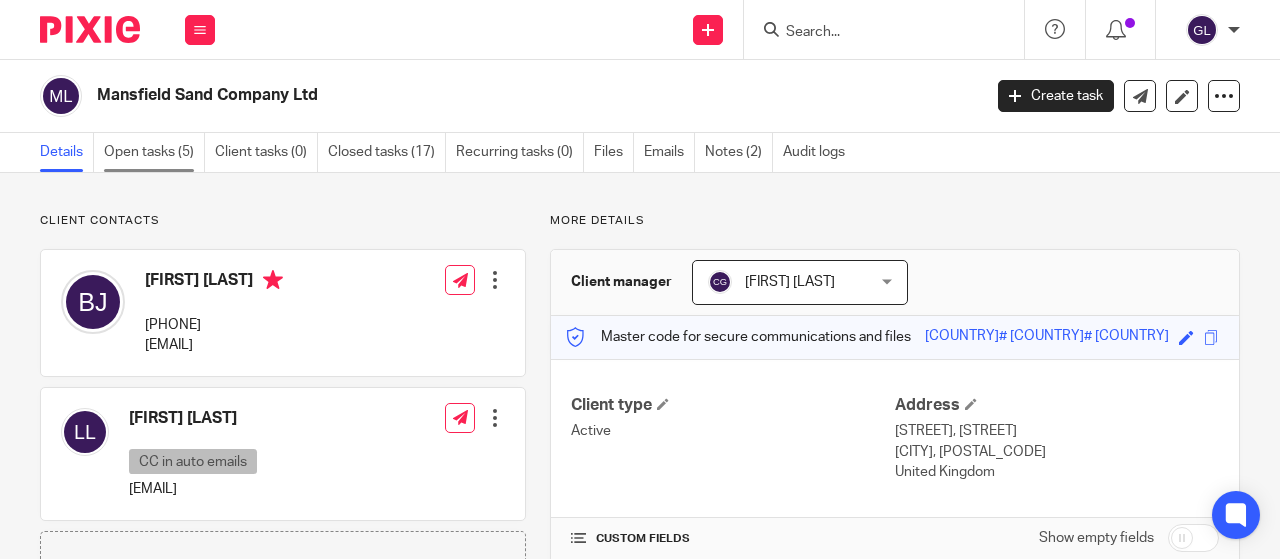 scroll, scrollTop: 0, scrollLeft: 0, axis: both 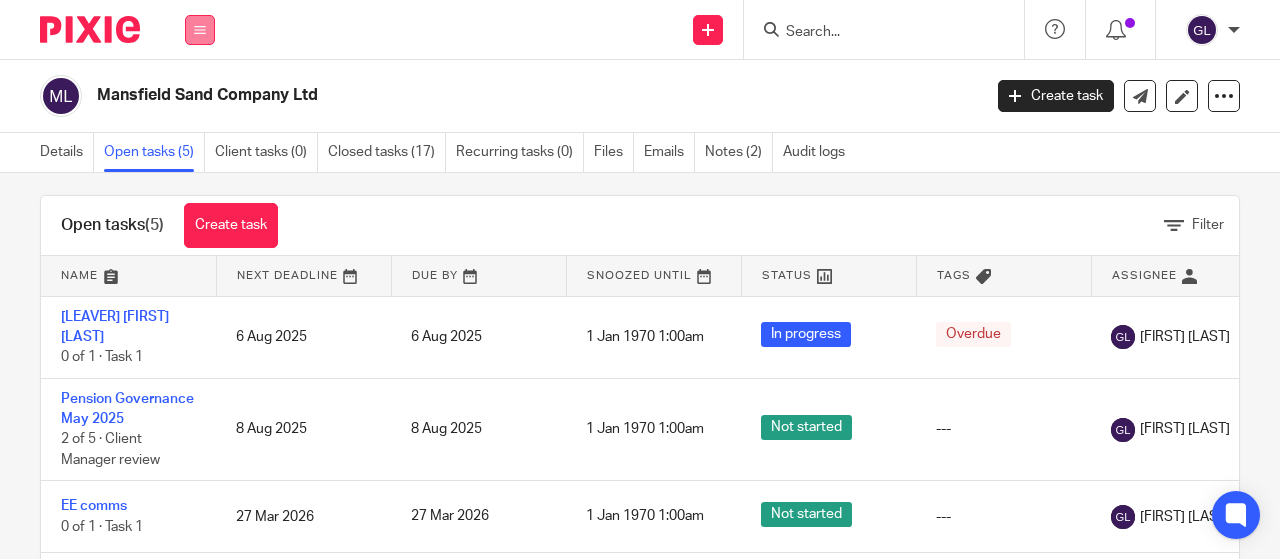 click at bounding box center [200, 30] 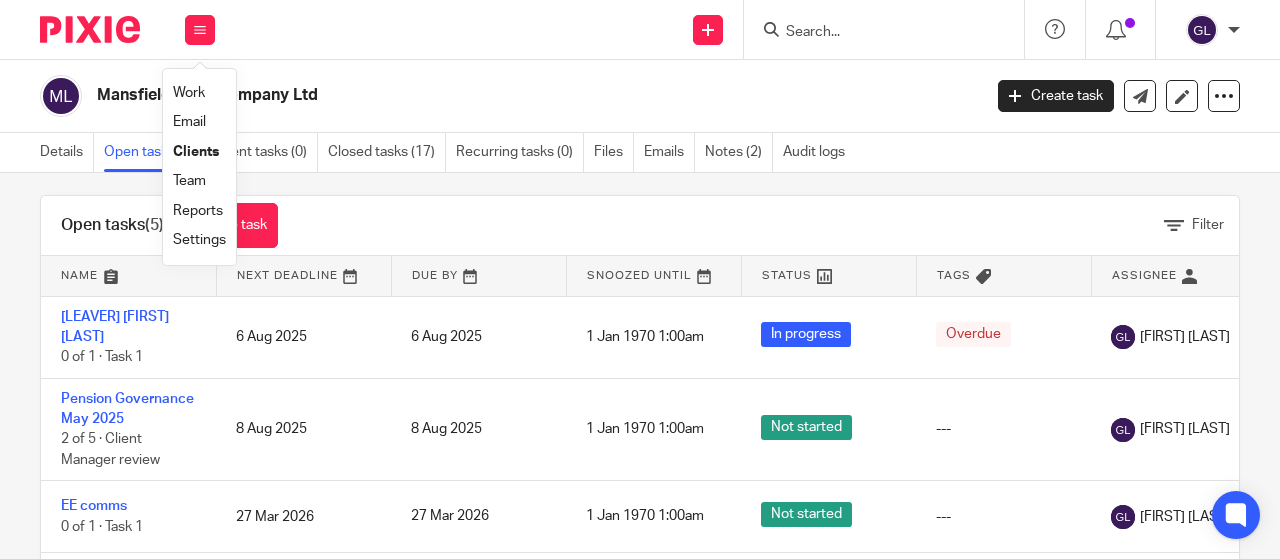 click on "Work" at bounding box center [189, 93] 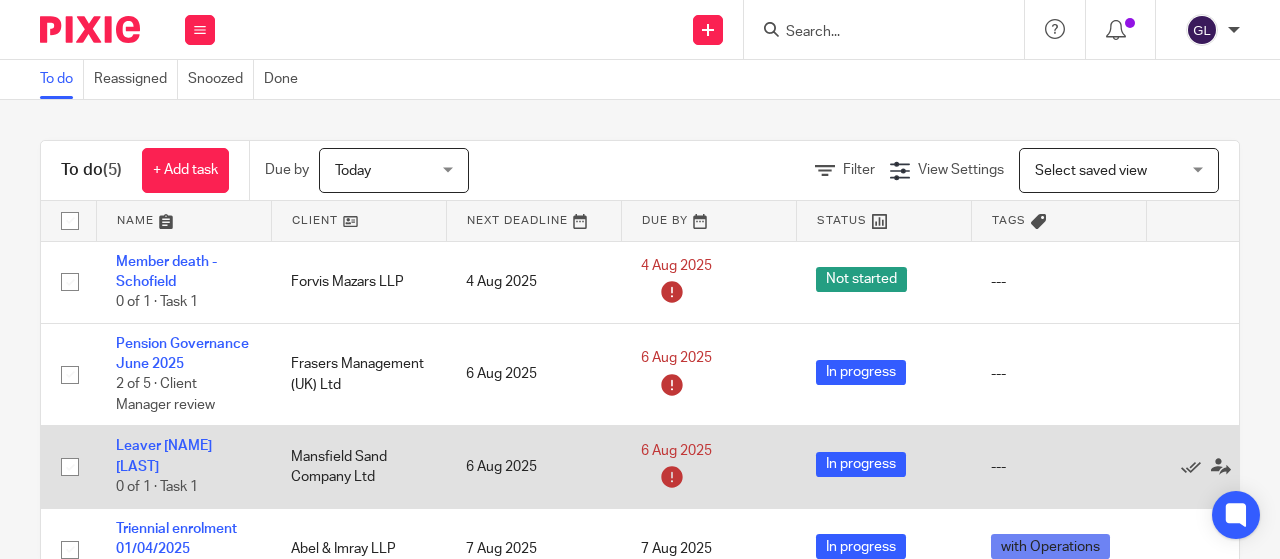 scroll, scrollTop: 0, scrollLeft: 0, axis: both 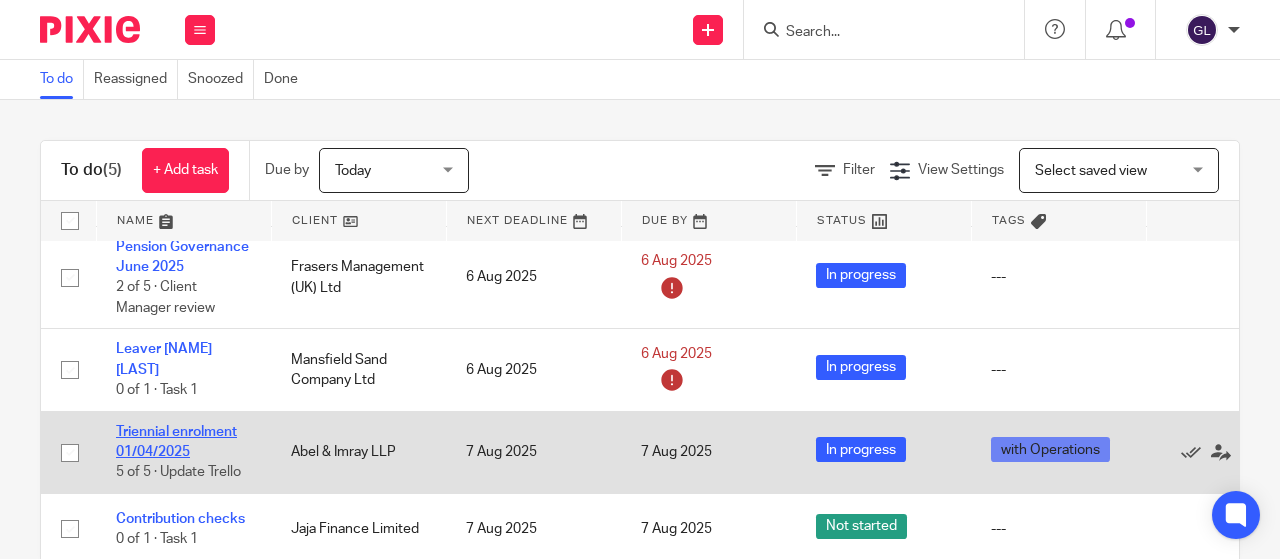 click on "Triennial enrolment 01/04/2025" at bounding box center (176, 442) 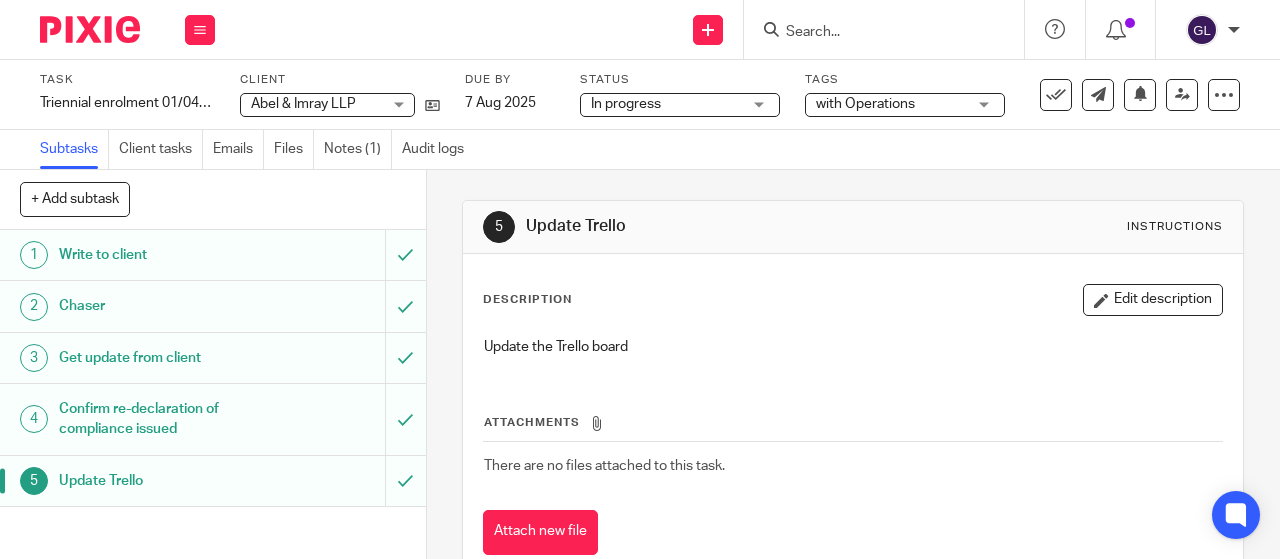 scroll, scrollTop: 0, scrollLeft: 0, axis: both 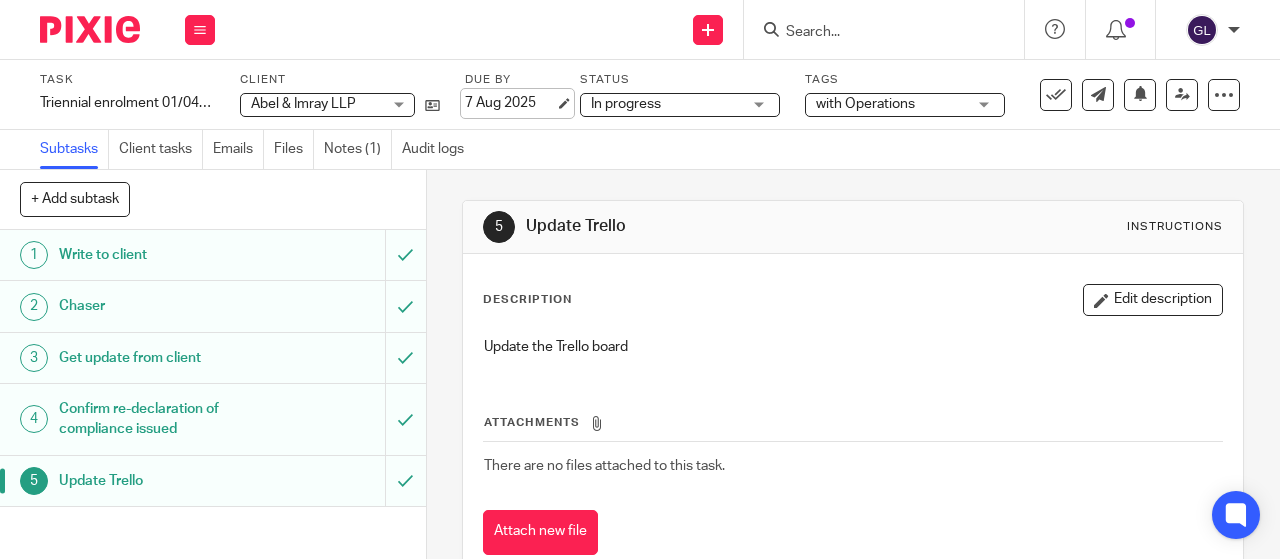 click on "7 Aug 2025" at bounding box center [510, 103] 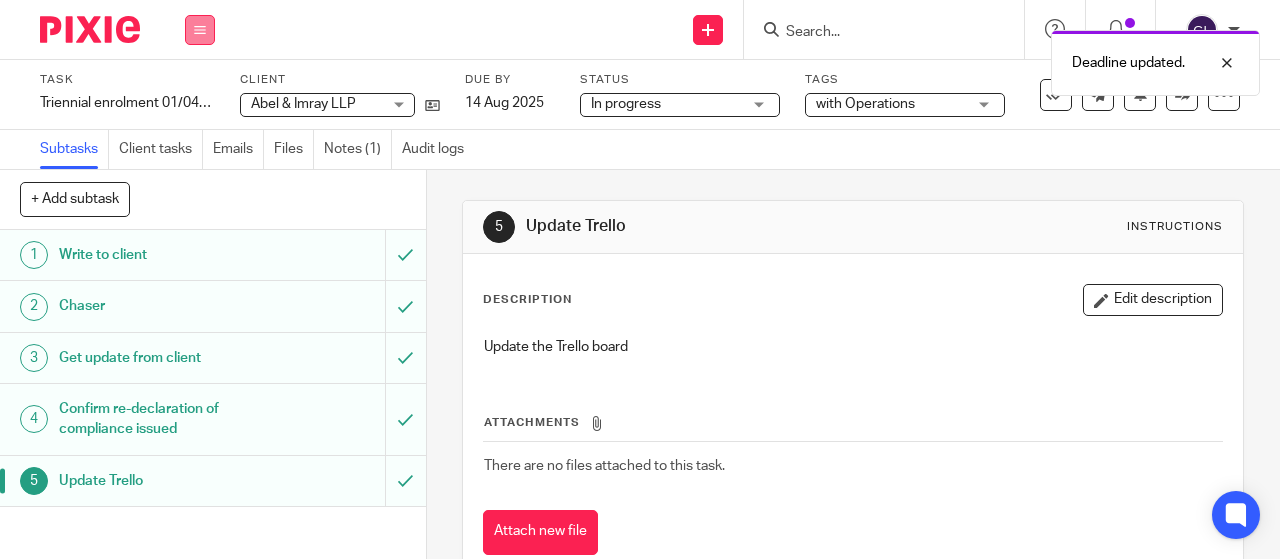 click at bounding box center (200, 30) 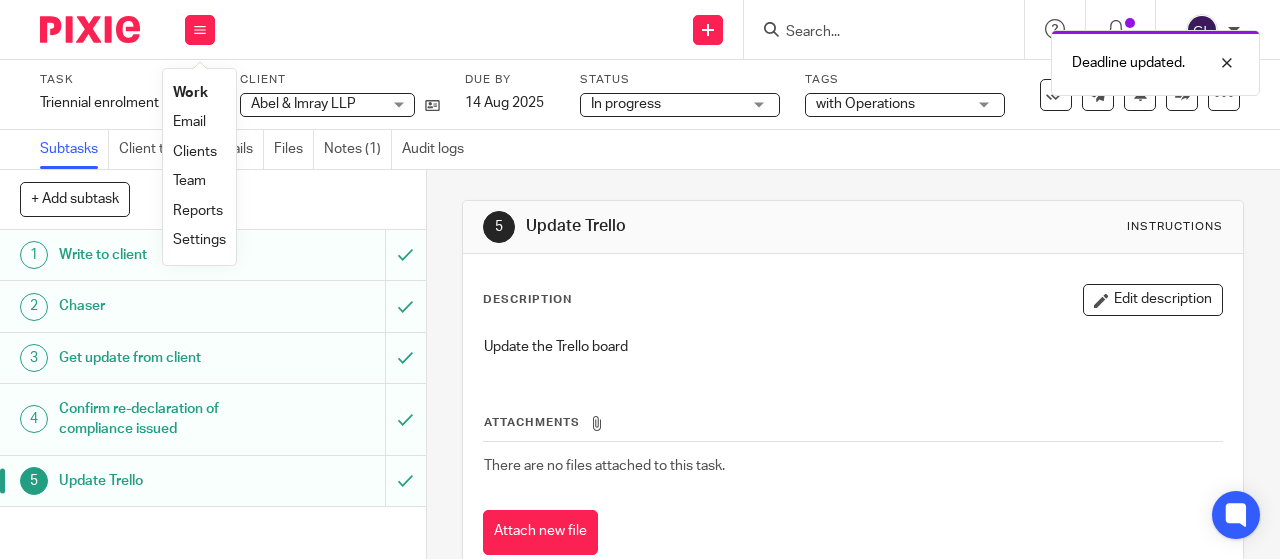 click on "Work" at bounding box center (190, 93) 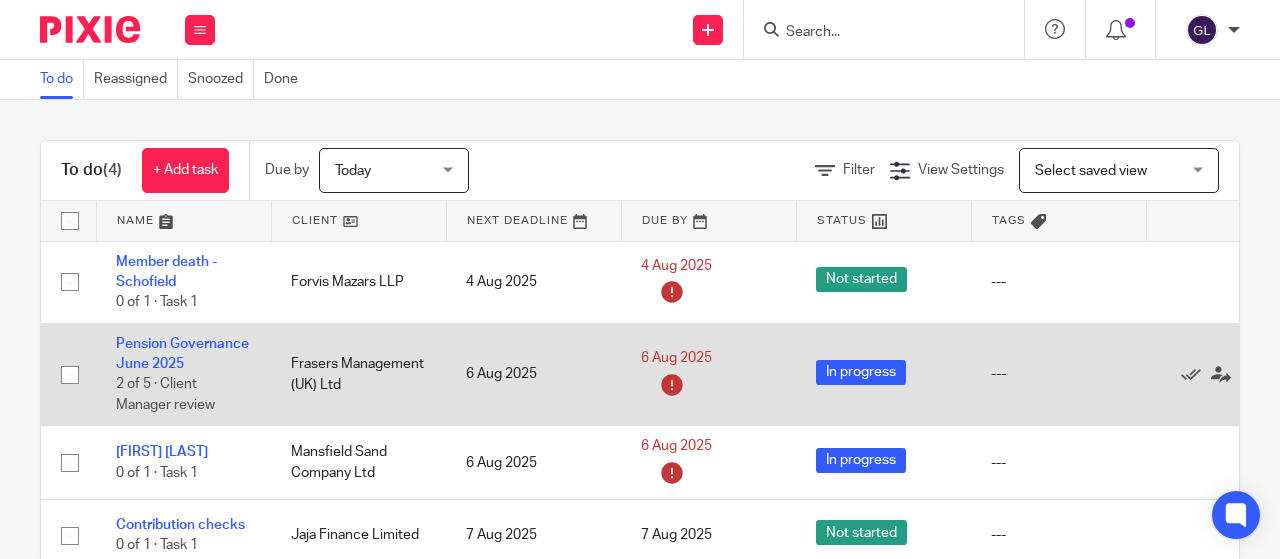 scroll, scrollTop: 0, scrollLeft: 0, axis: both 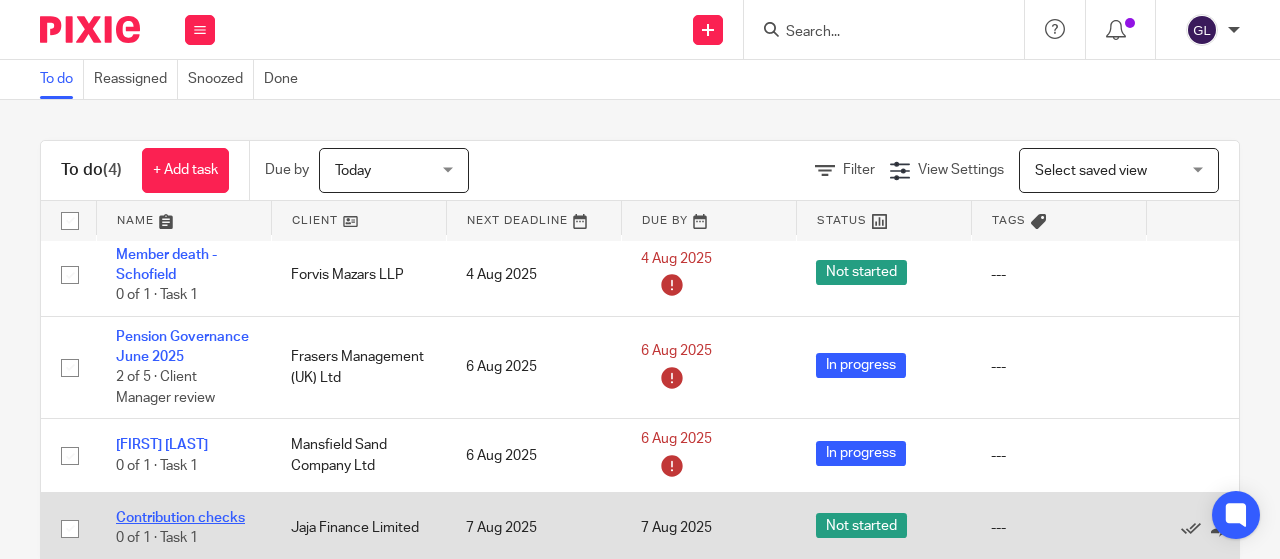 click on "Contribution checks" at bounding box center [180, 518] 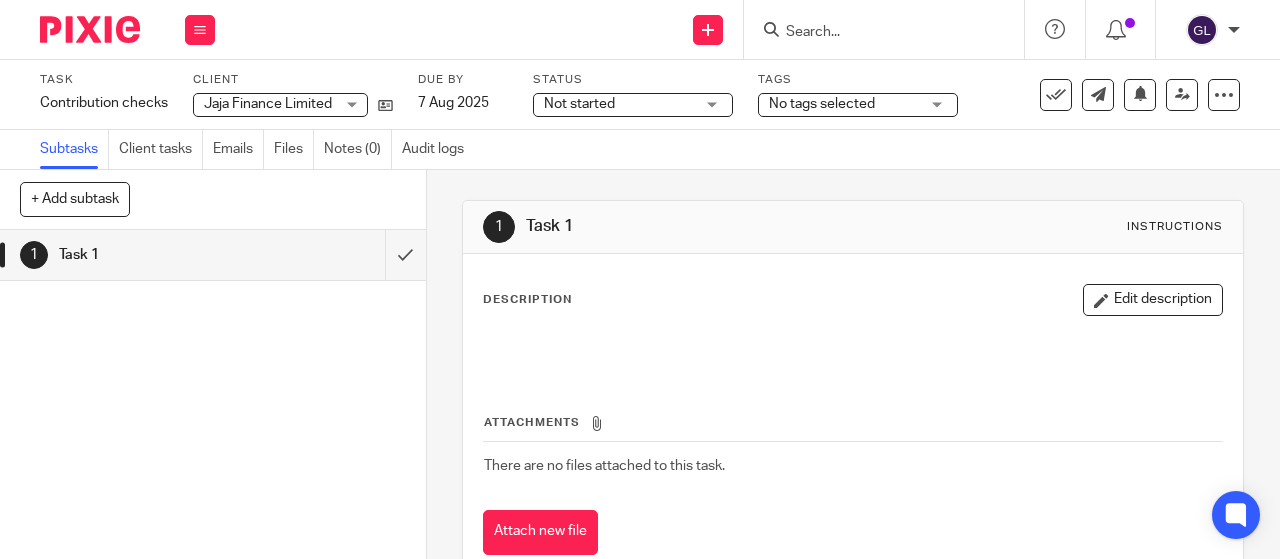 scroll, scrollTop: 0, scrollLeft: 0, axis: both 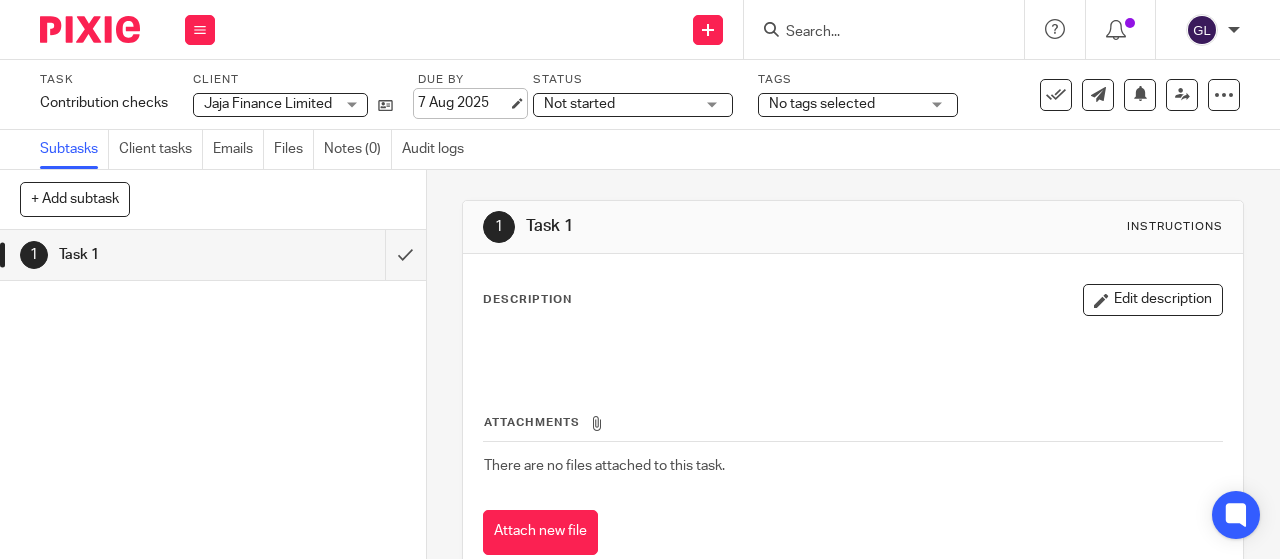 click on "7 Aug 2025" at bounding box center (463, 103) 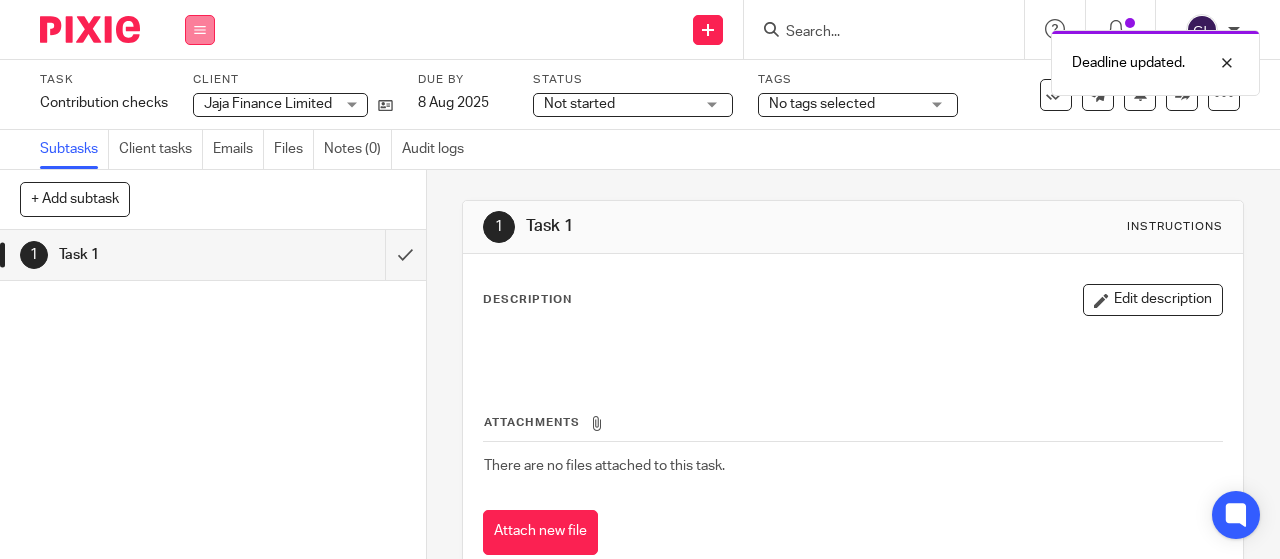 click at bounding box center [200, 30] 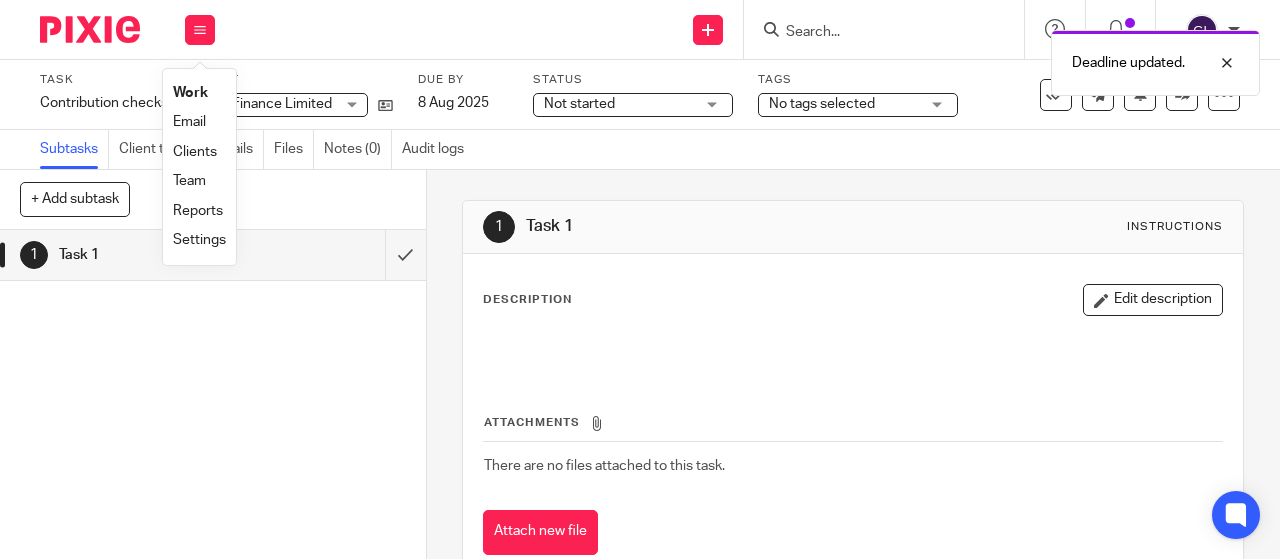 click on "Work" at bounding box center (190, 93) 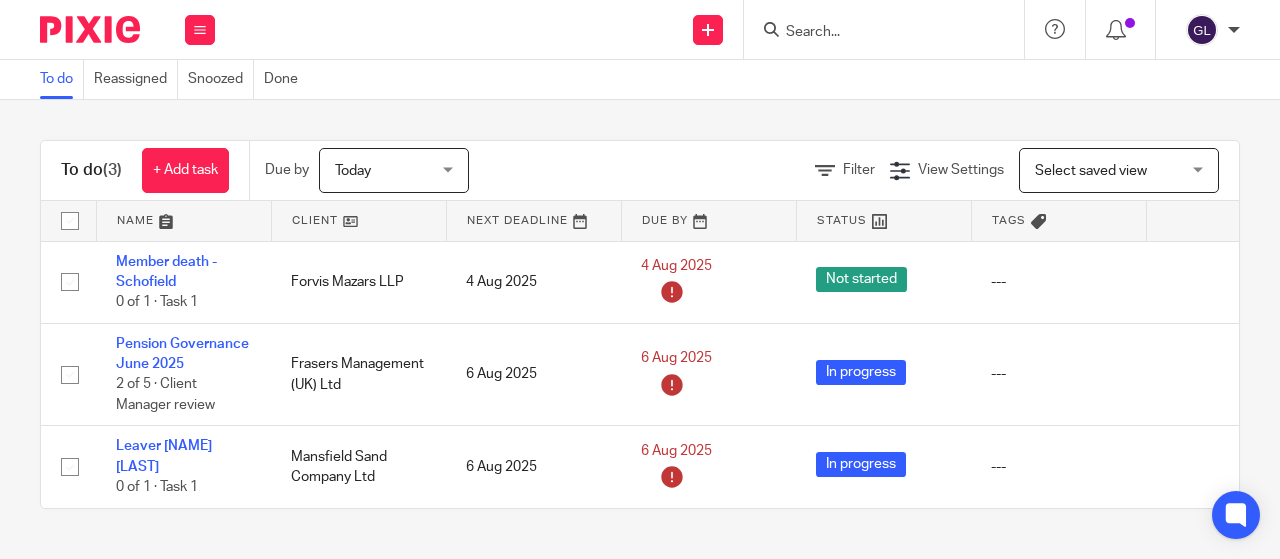 scroll, scrollTop: 0, scrollLeft: 0, axis: both 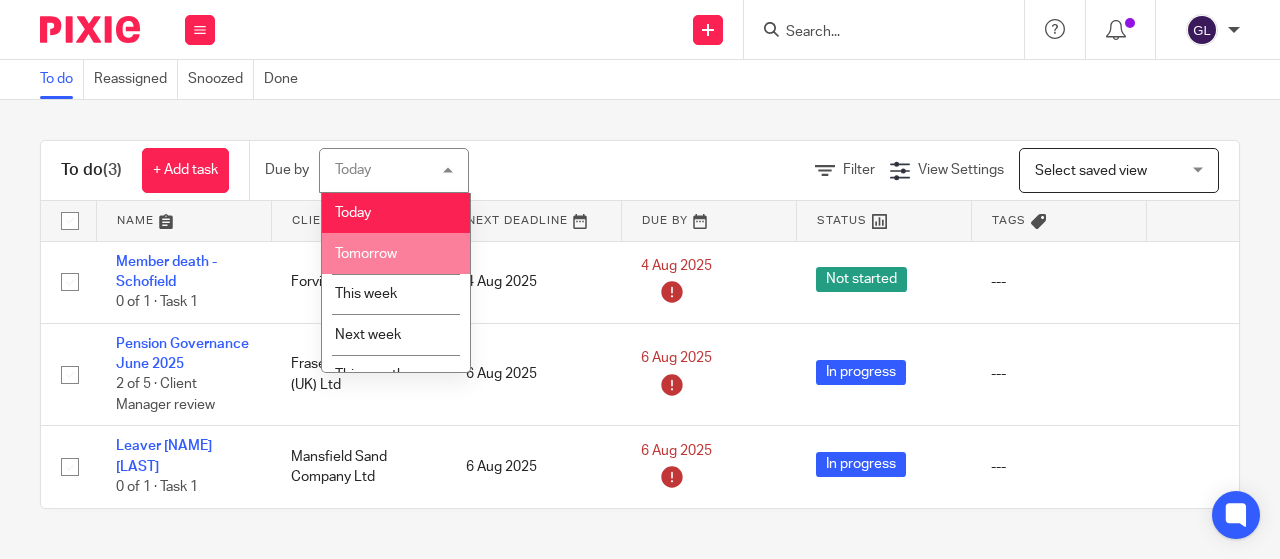 click on "Tomorrow" at bounding box center (396, 253) 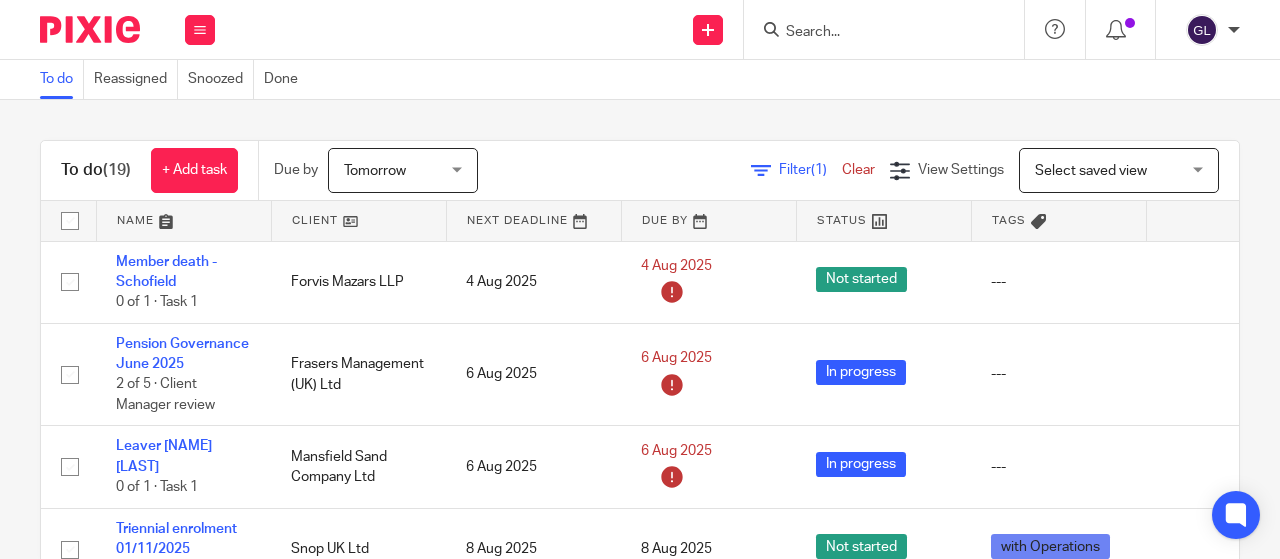 scroll, scrollTop: 0, scrollLeft: 0, axis: both 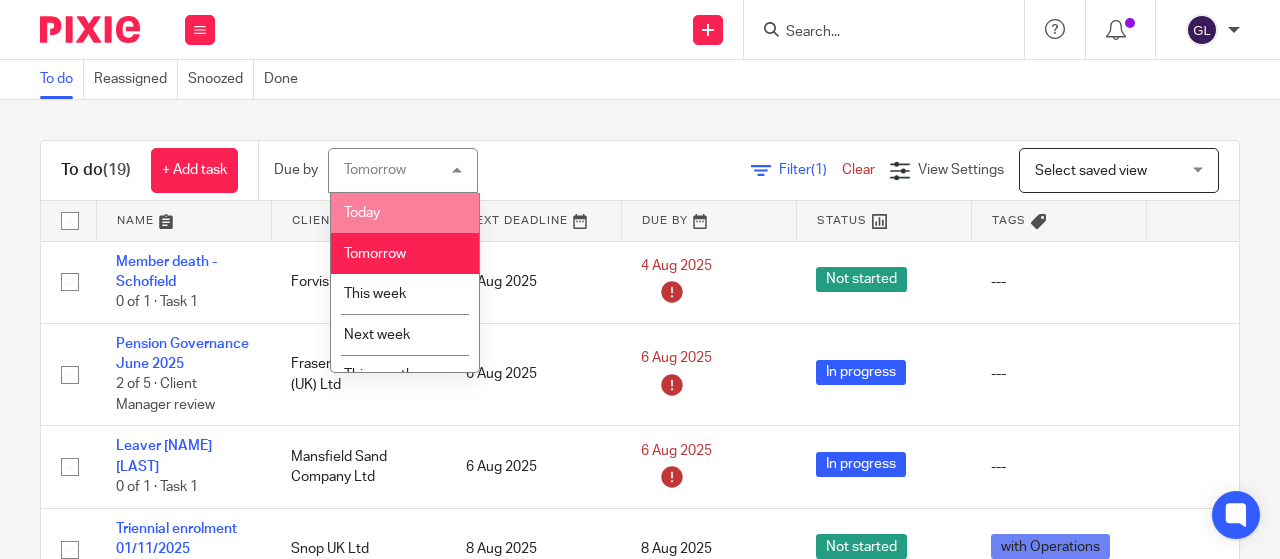click on "Today" at bounding box center (362, 213) 